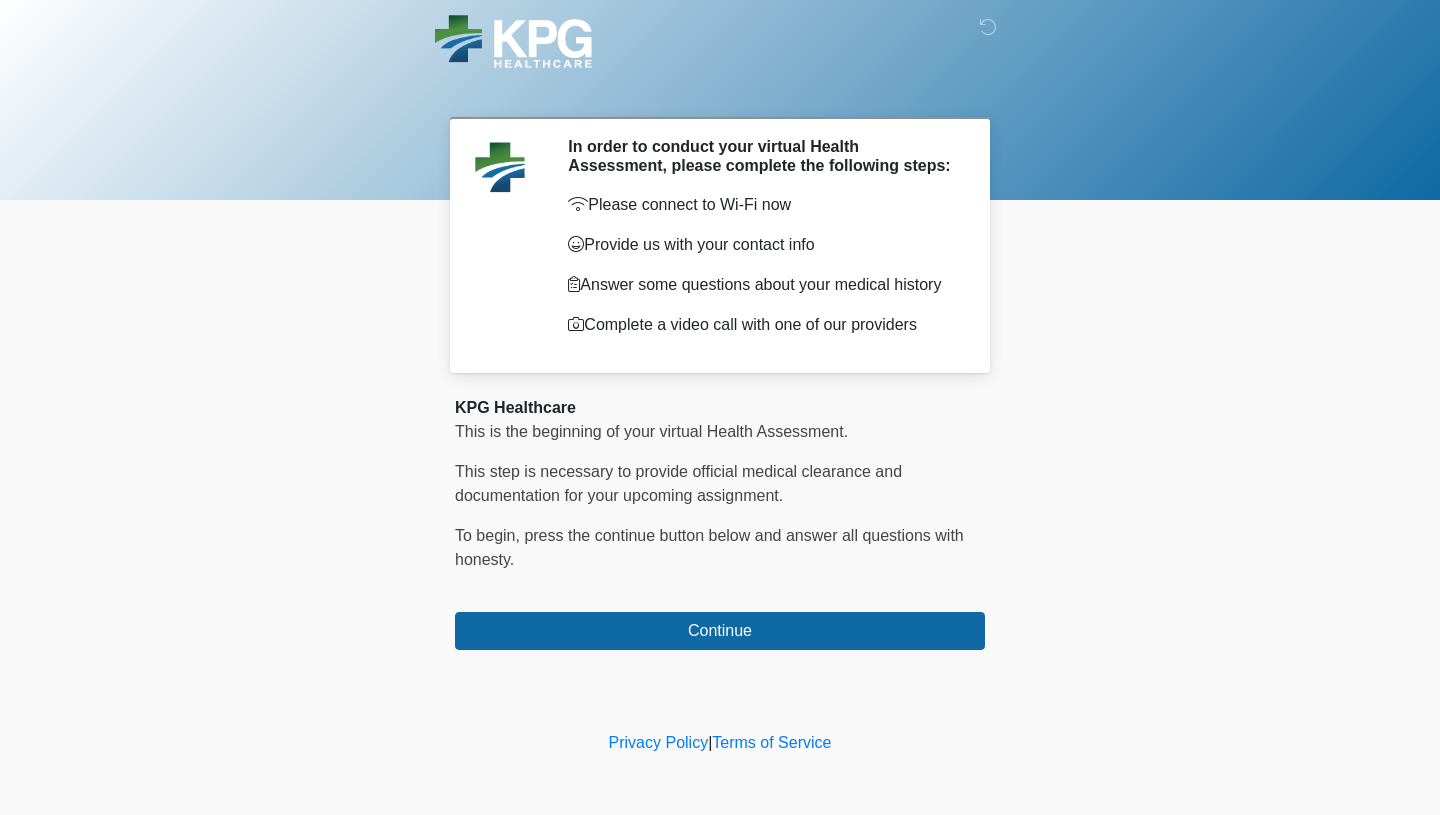 scroll, scrollTop: 0, scrollLeft: 0, axis: both 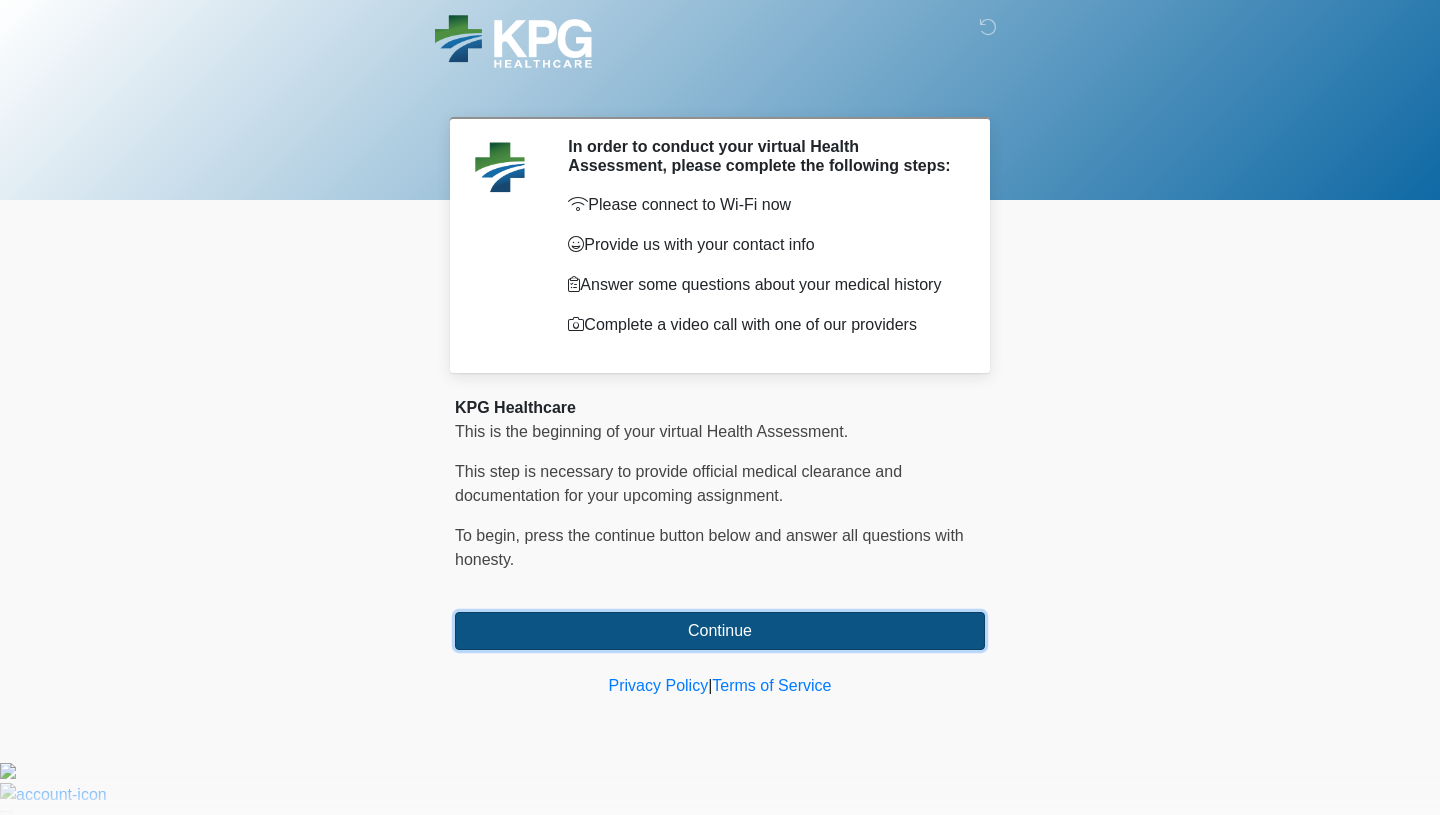 click on "Continue" at bounding box center [720, 631] 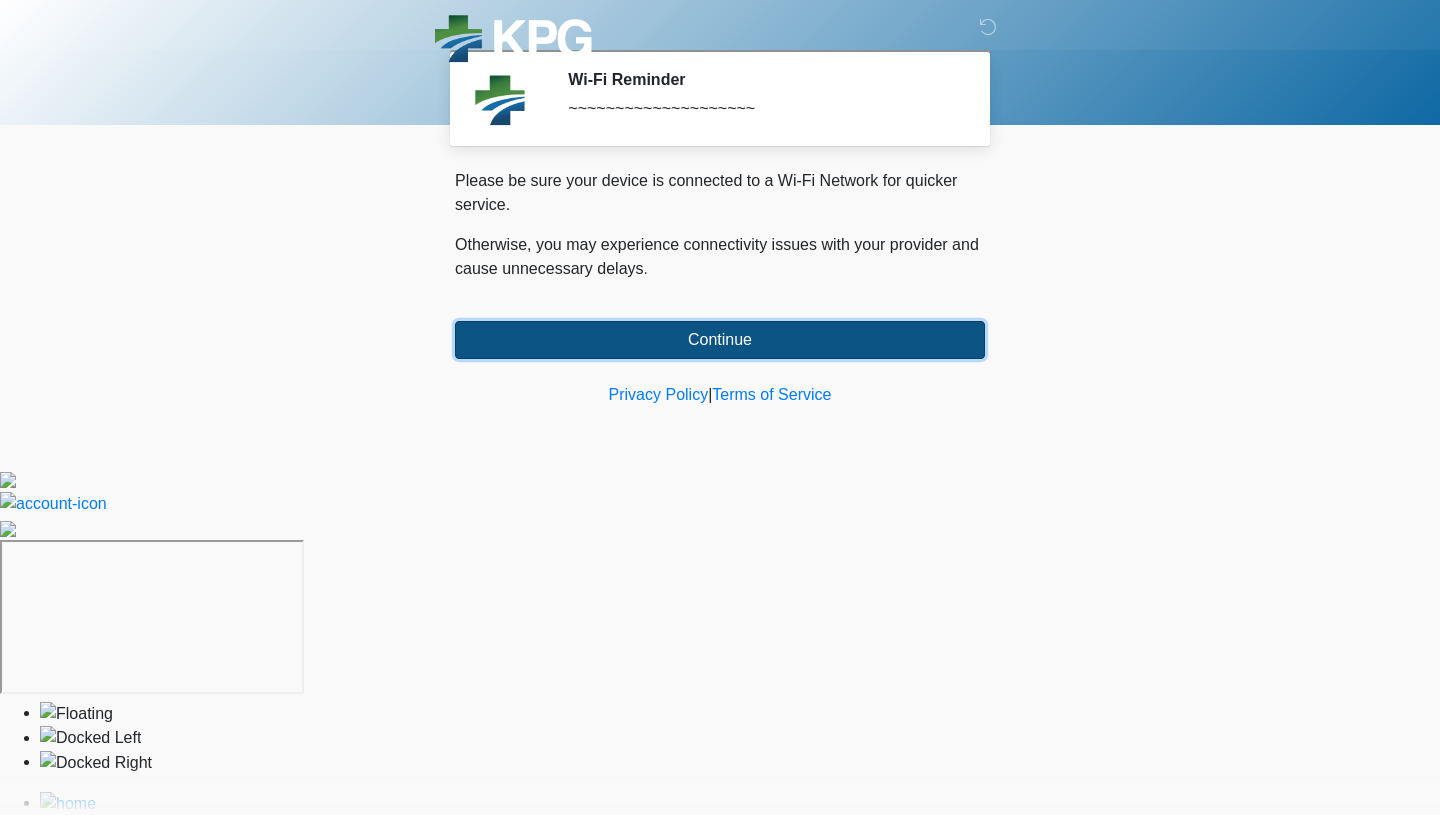 click on "Continue" at bounding box center [720, 340] 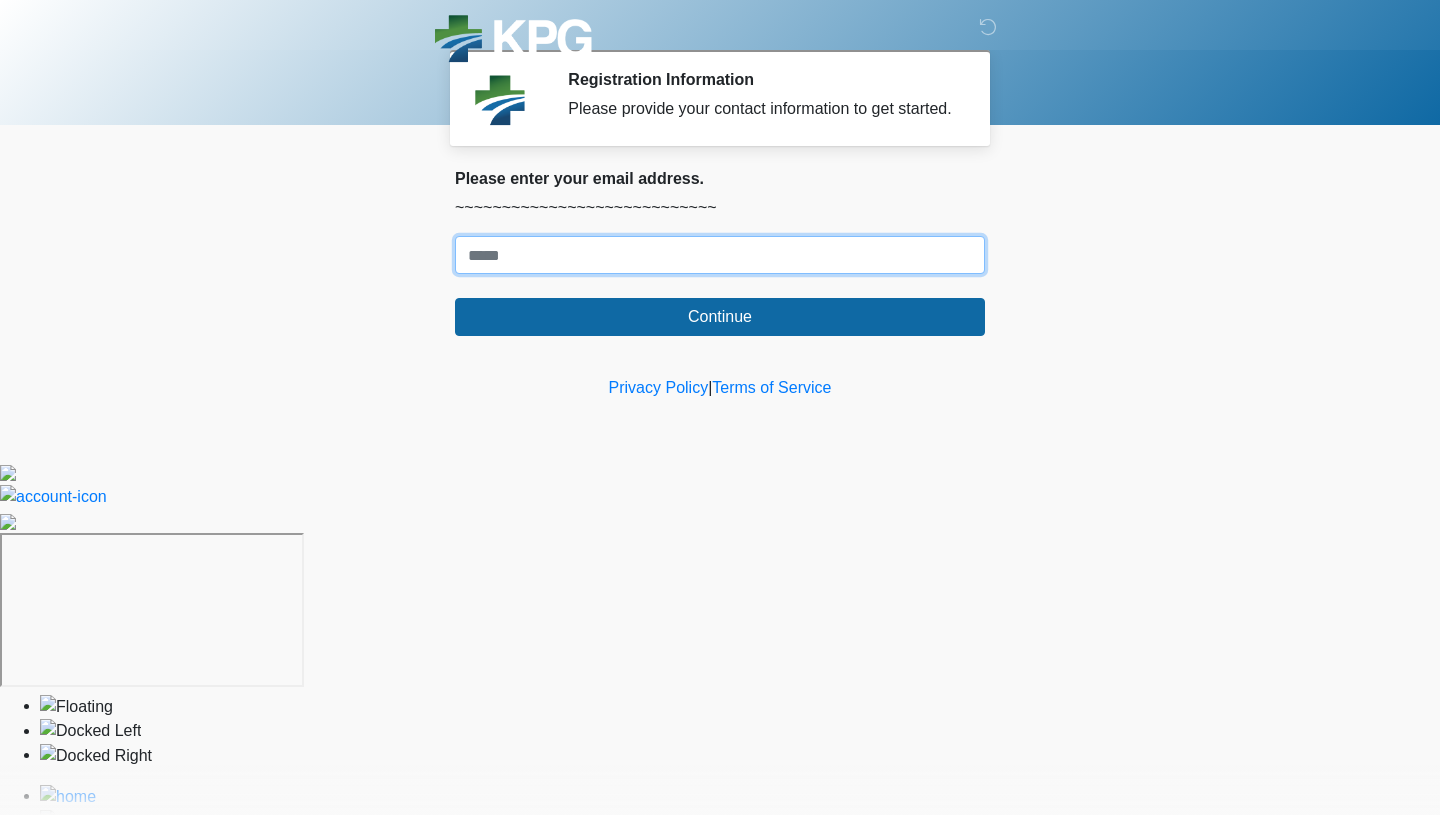 click on "Where should we email your response?" at bounding box center [720, 255] 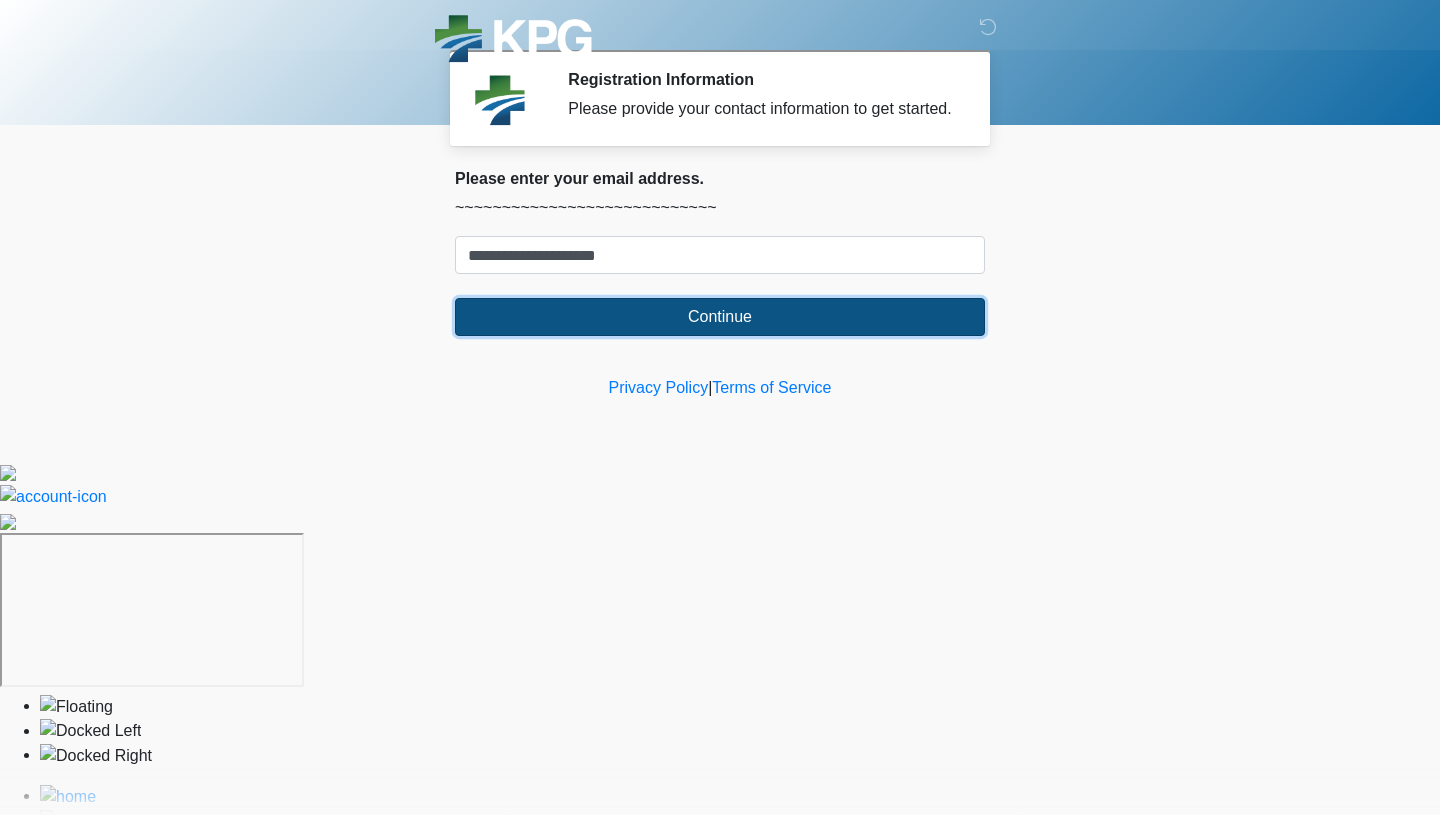 click on "Continue" at bounding box center (720, 317) 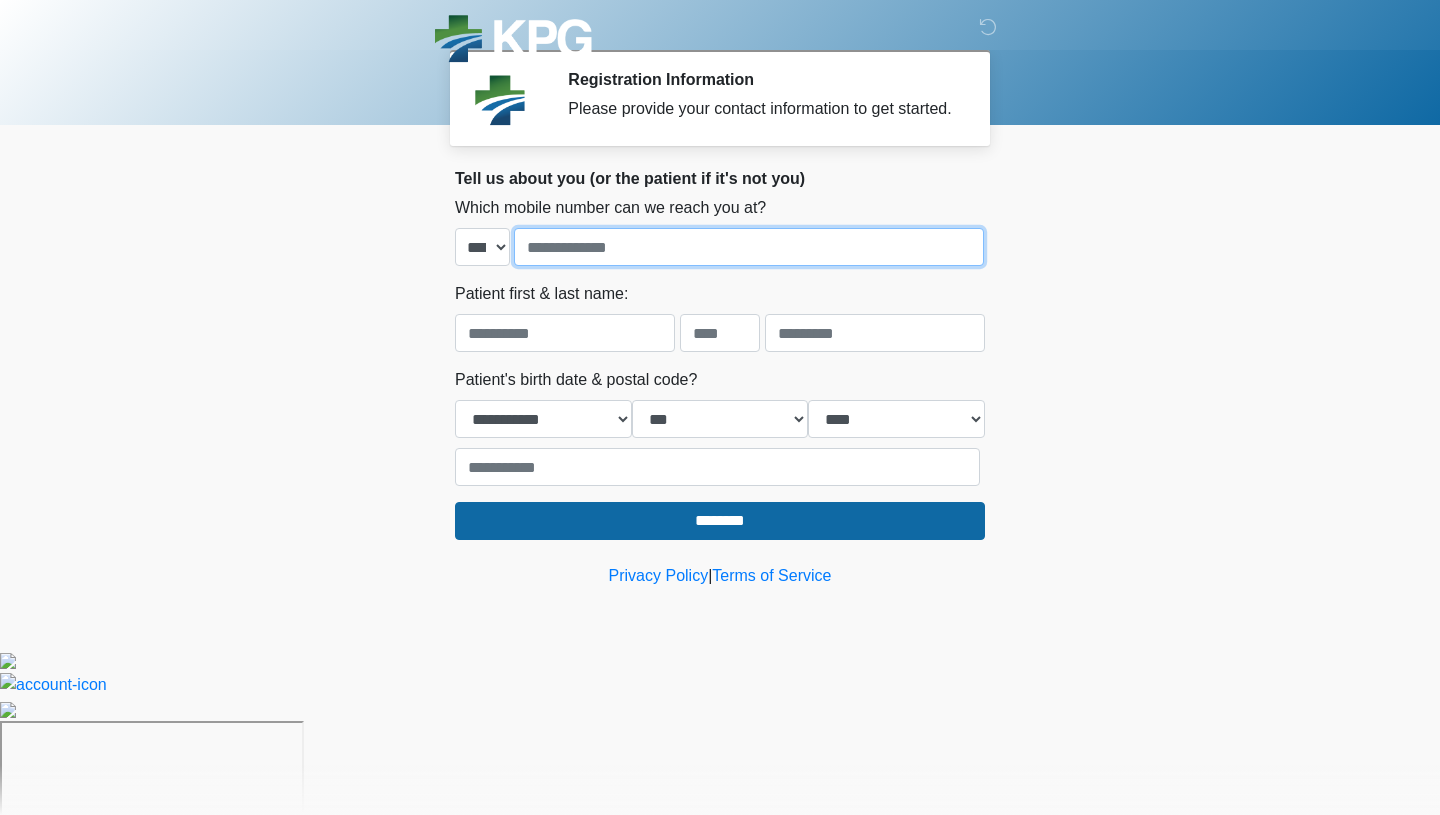 click at bounding box center (749, 247) 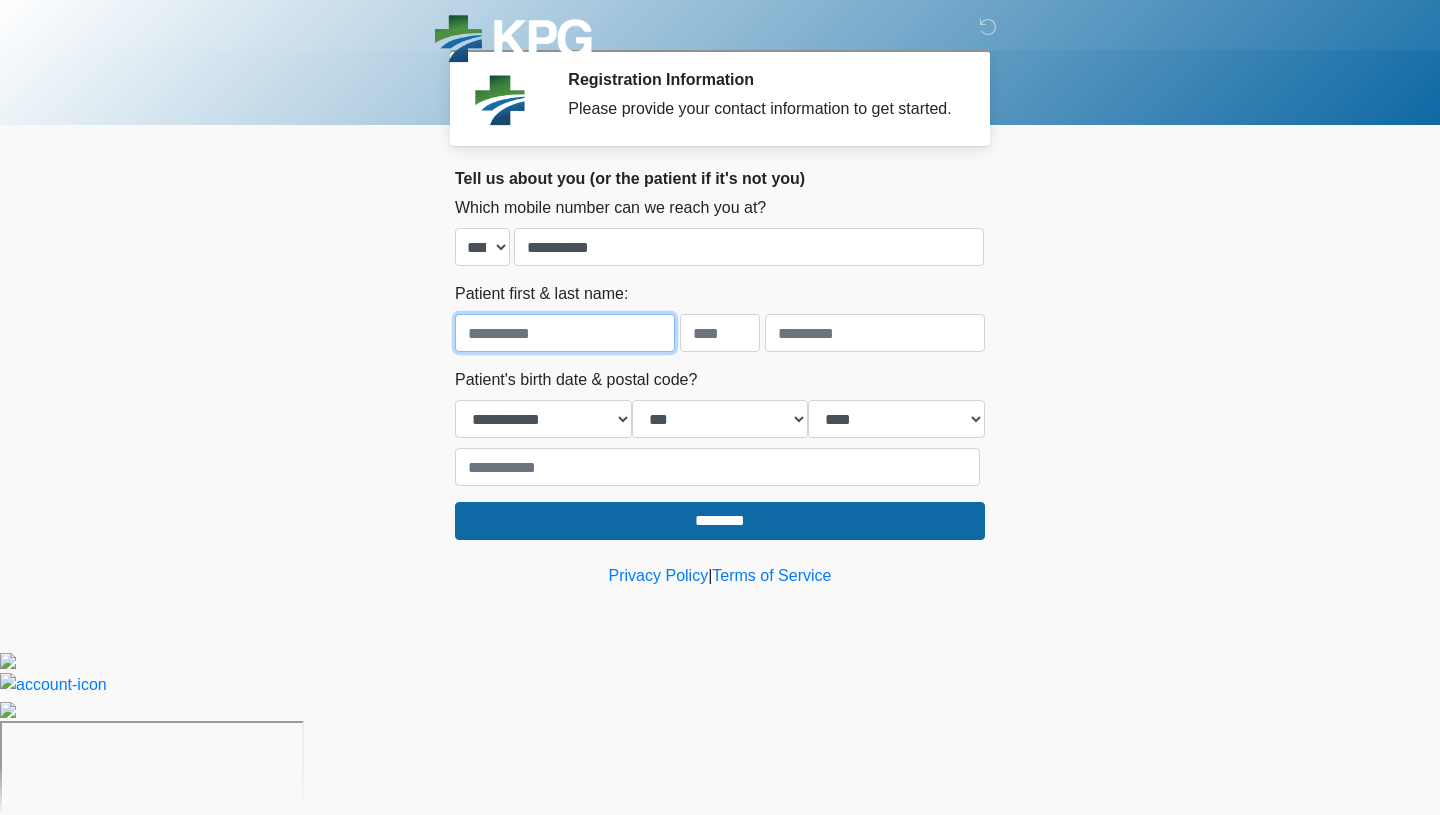 type on "**********" 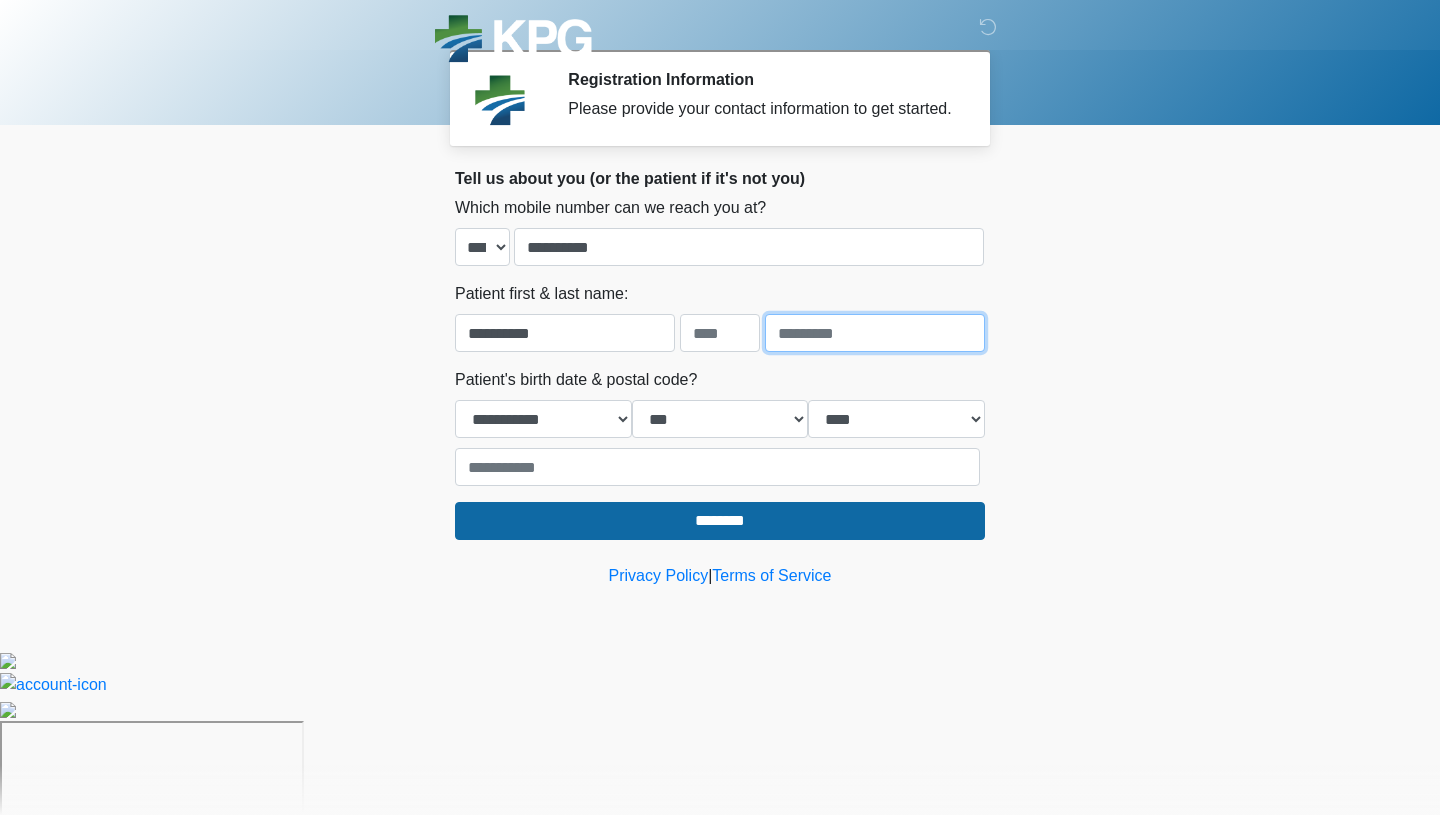 type on "******" 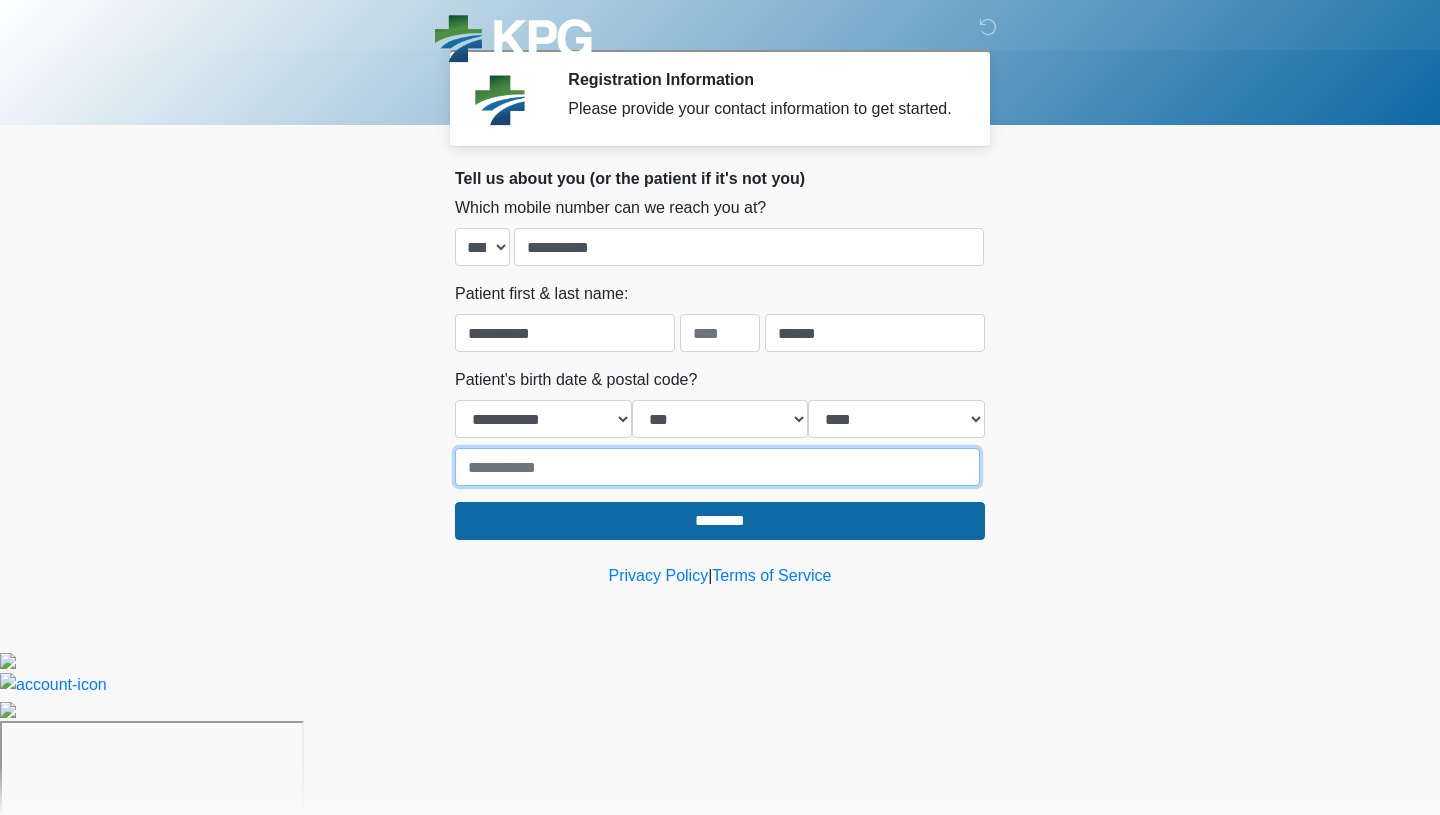 type on "*****" 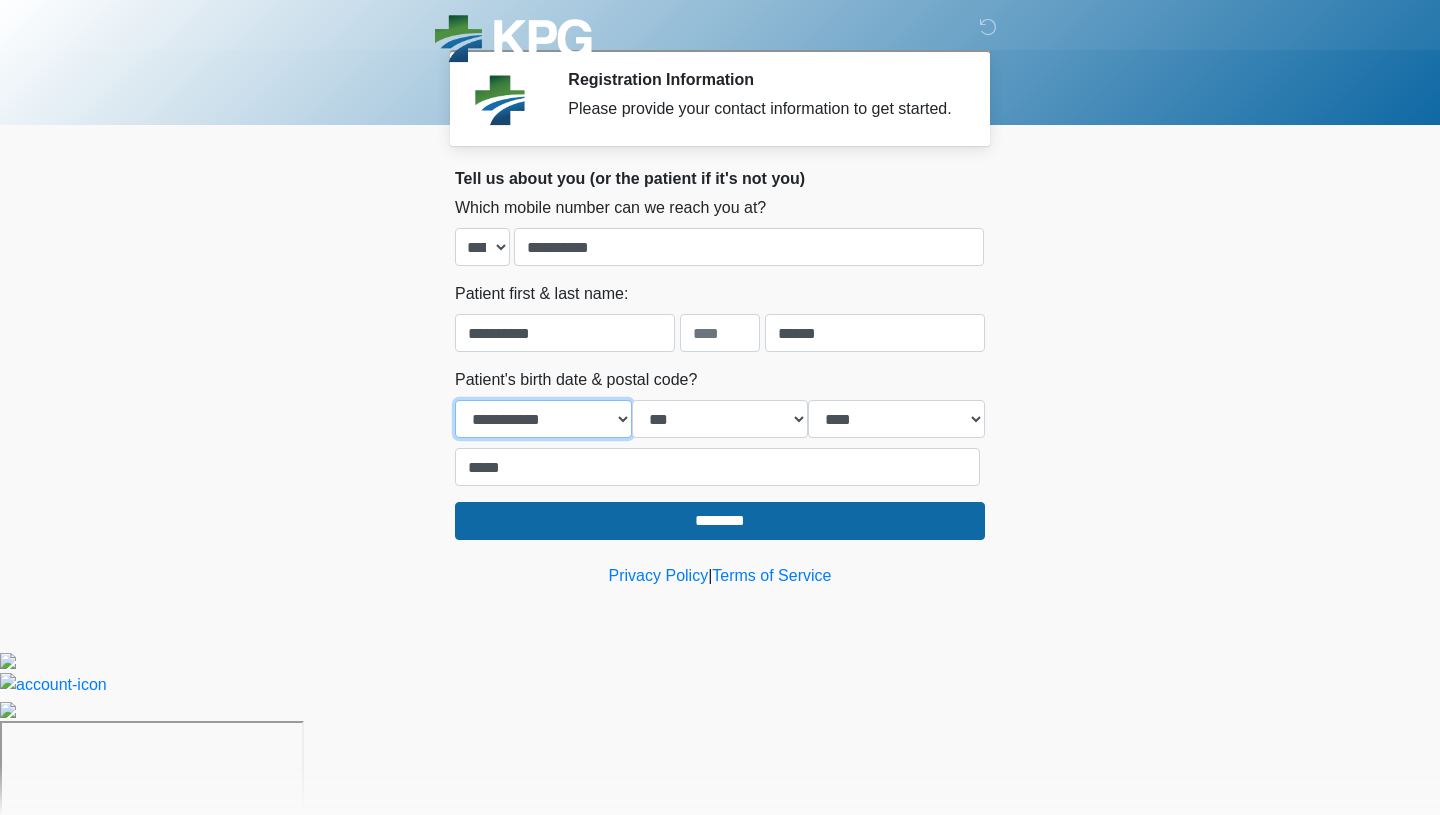 click on "**********" at bounding box center [543, 419] 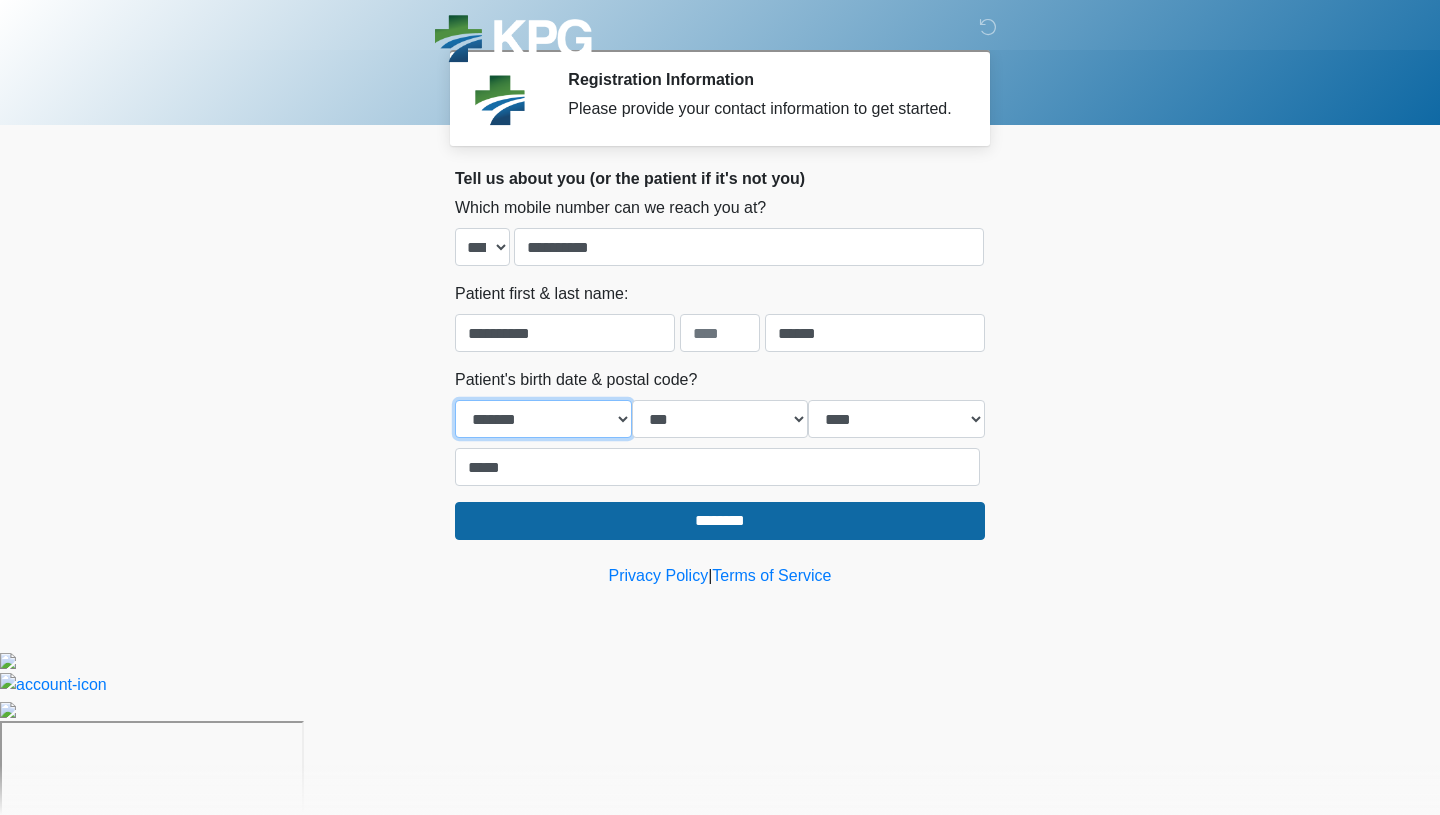 click on "**********" at bounding box center (543, 419) 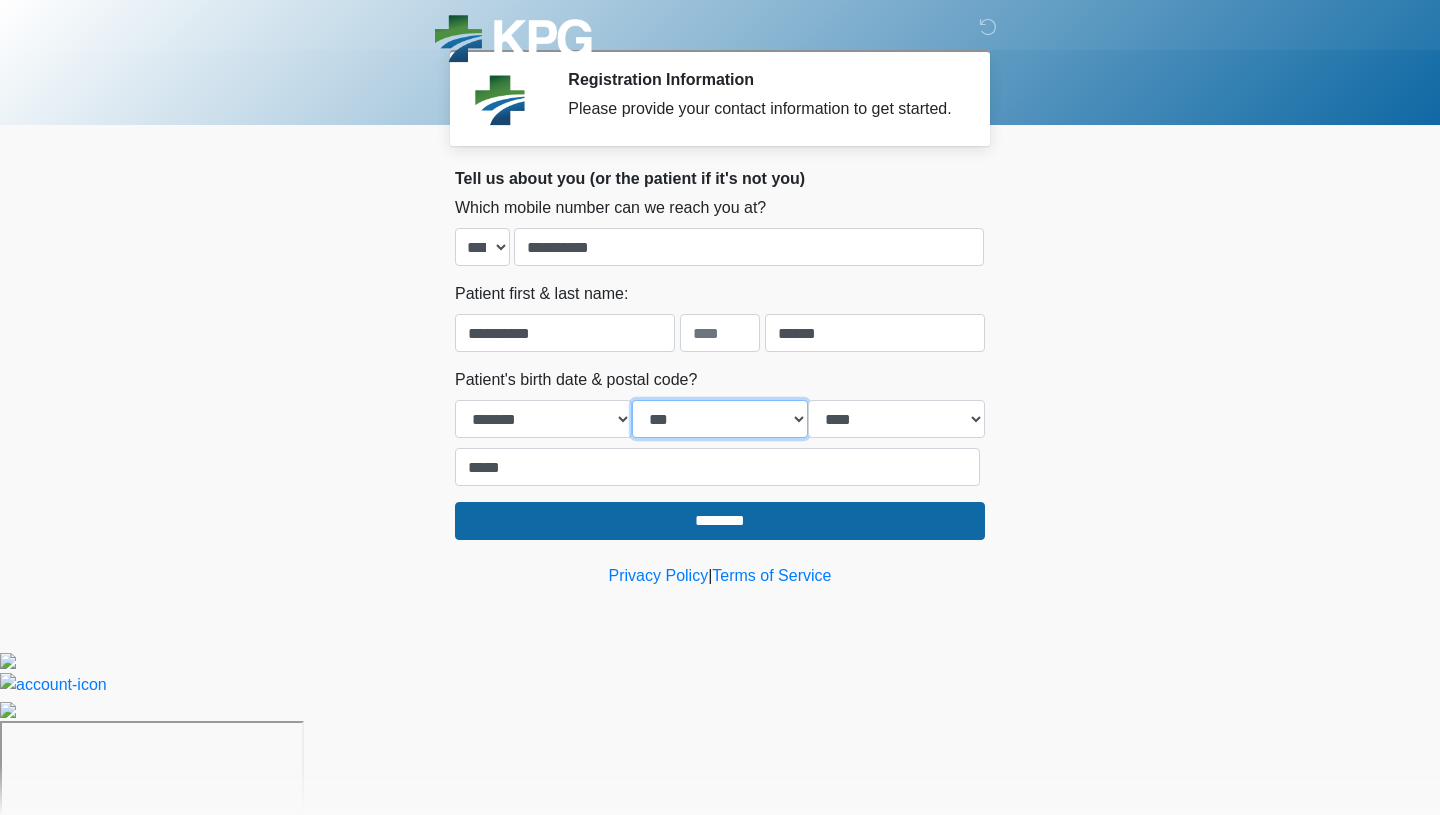 click on "***
*
*
*
*
*
*
*
*
*
**
**
**
**
**
**
**
**
**
**
**
**
**
**
**
**
**
**
**
**
**
**" at bounding box center (720, 419) 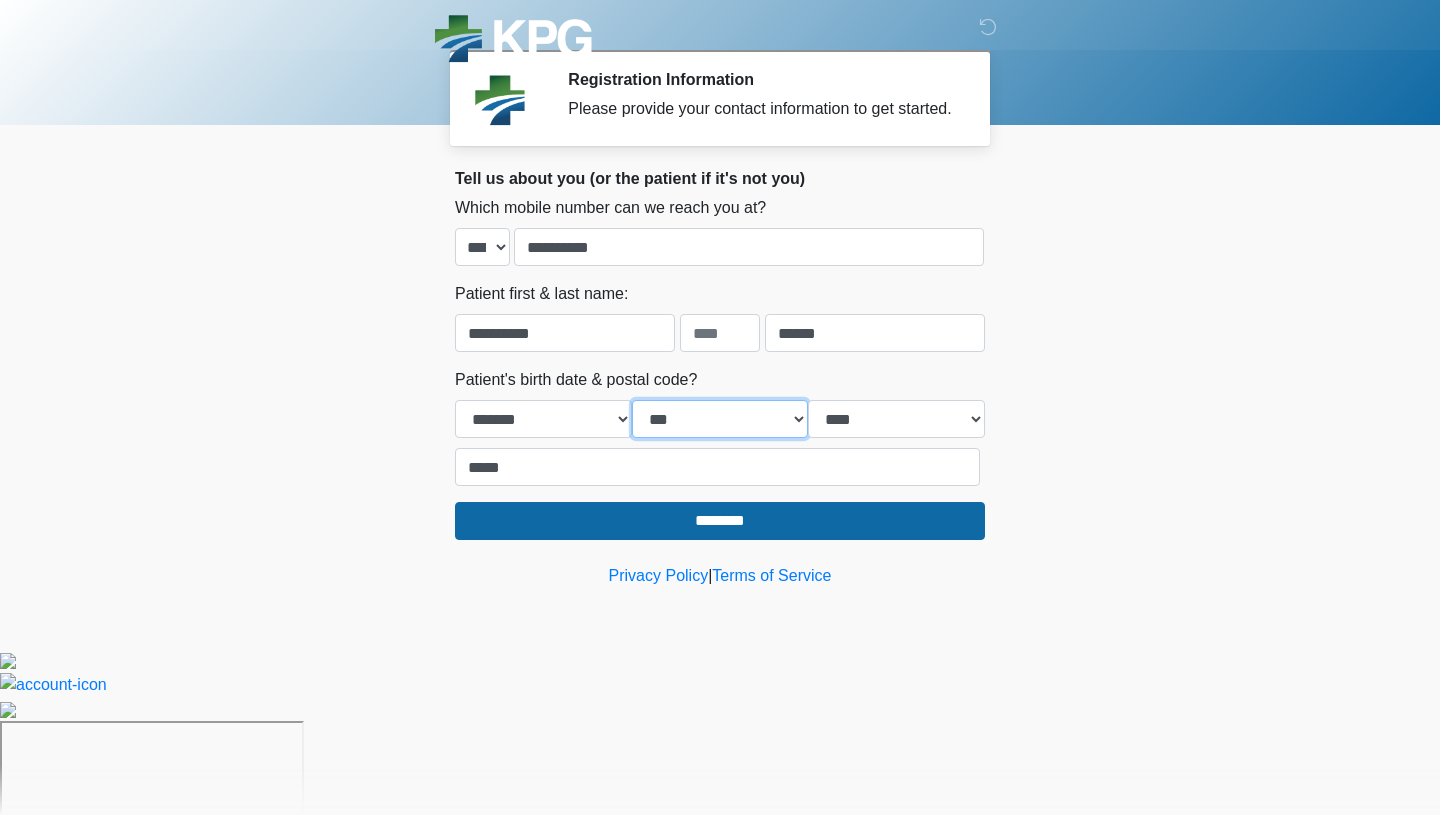 select on "**" 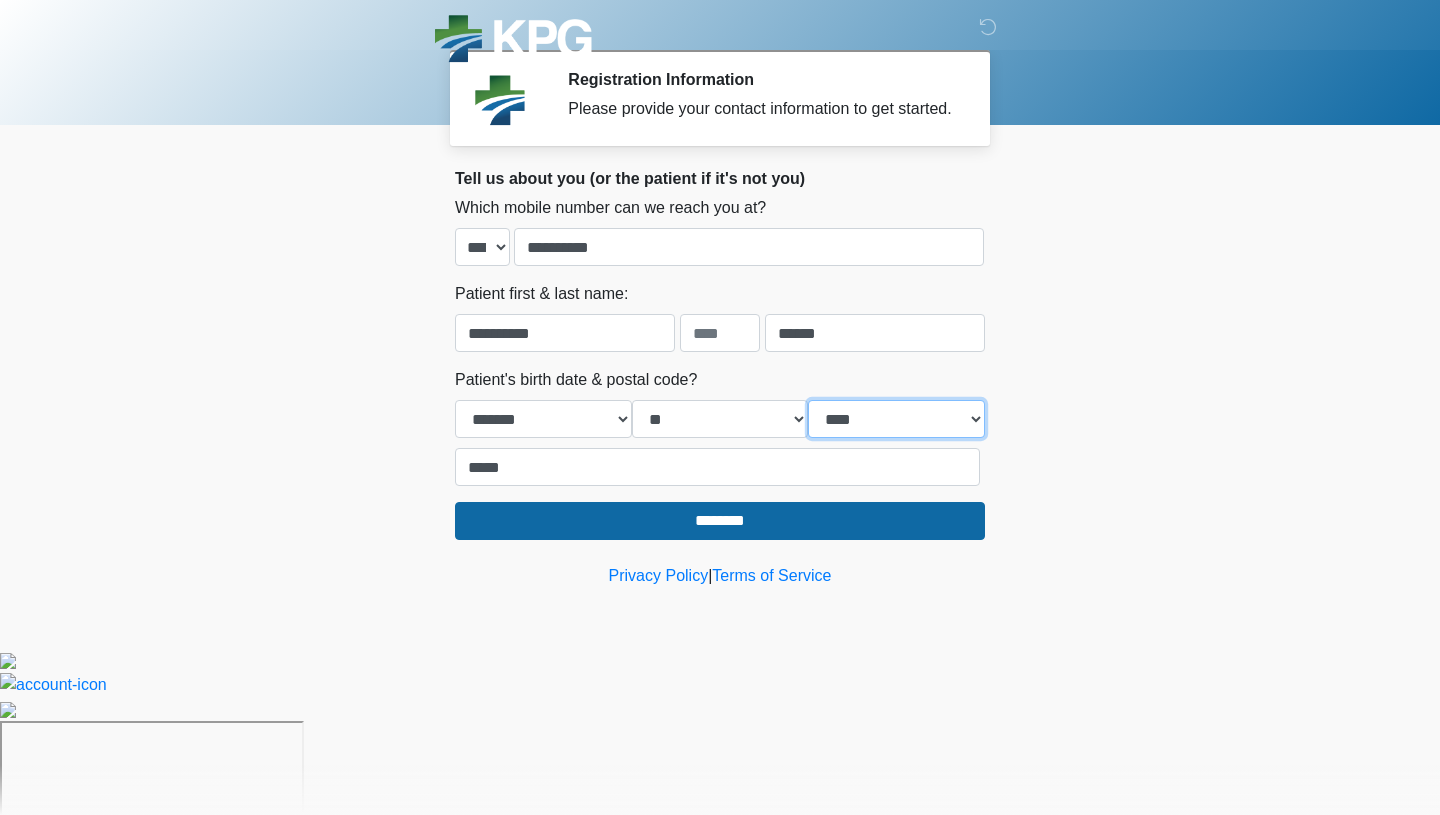 click on "****
****
****
****
****
****
****
****
****
****
****
****
****
****
****
****
****
****
****
****
****
****
****
****
****
****
****
****
****
****
****
****
****
****
****
****
****
****
****
****
****
****
****
****
****
****
****
****
****
****
****
****
****
****
****
****
****
****
****
****
****
****
****
****
****
****
****
****
****
****
****
****
****
****
****
****
****
****
****
****
****
****
****
****
****
****
****
****
****
****
****
****
****
****
****
****
****
****
****
****
****
****" at bounding box center (896, 419) 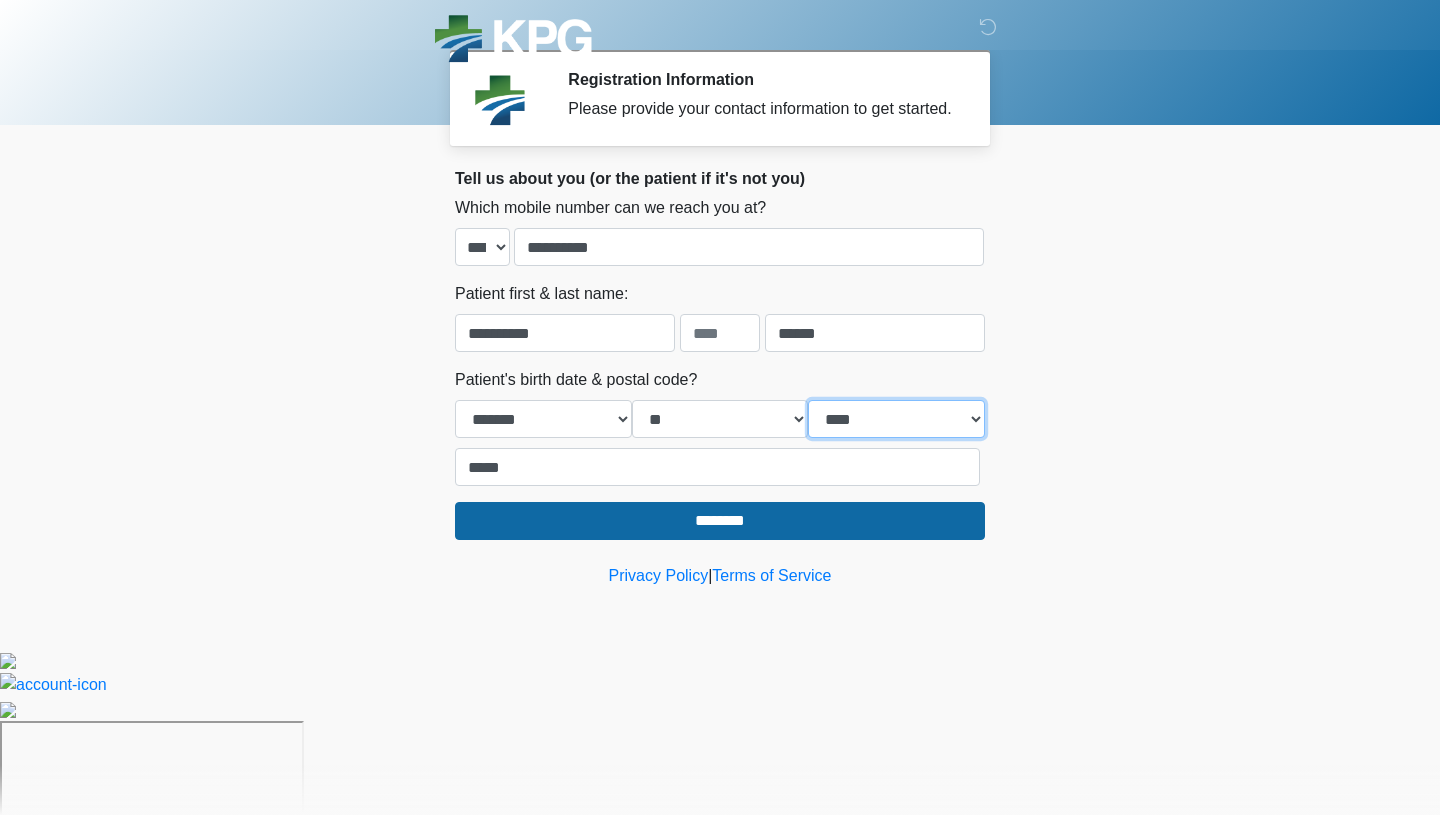 select on "****" 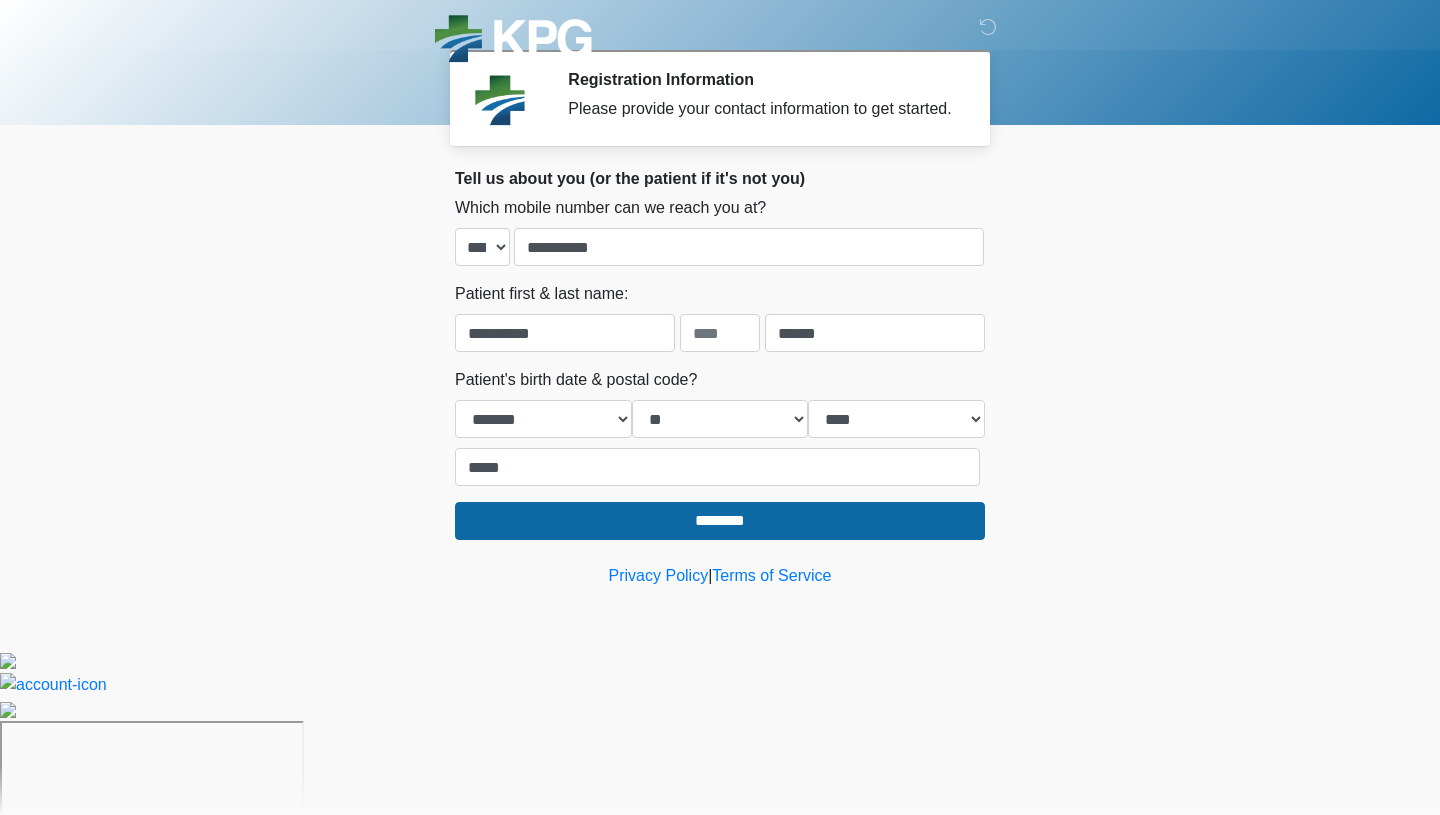 click on "**********" at bounding box center [720, 354] 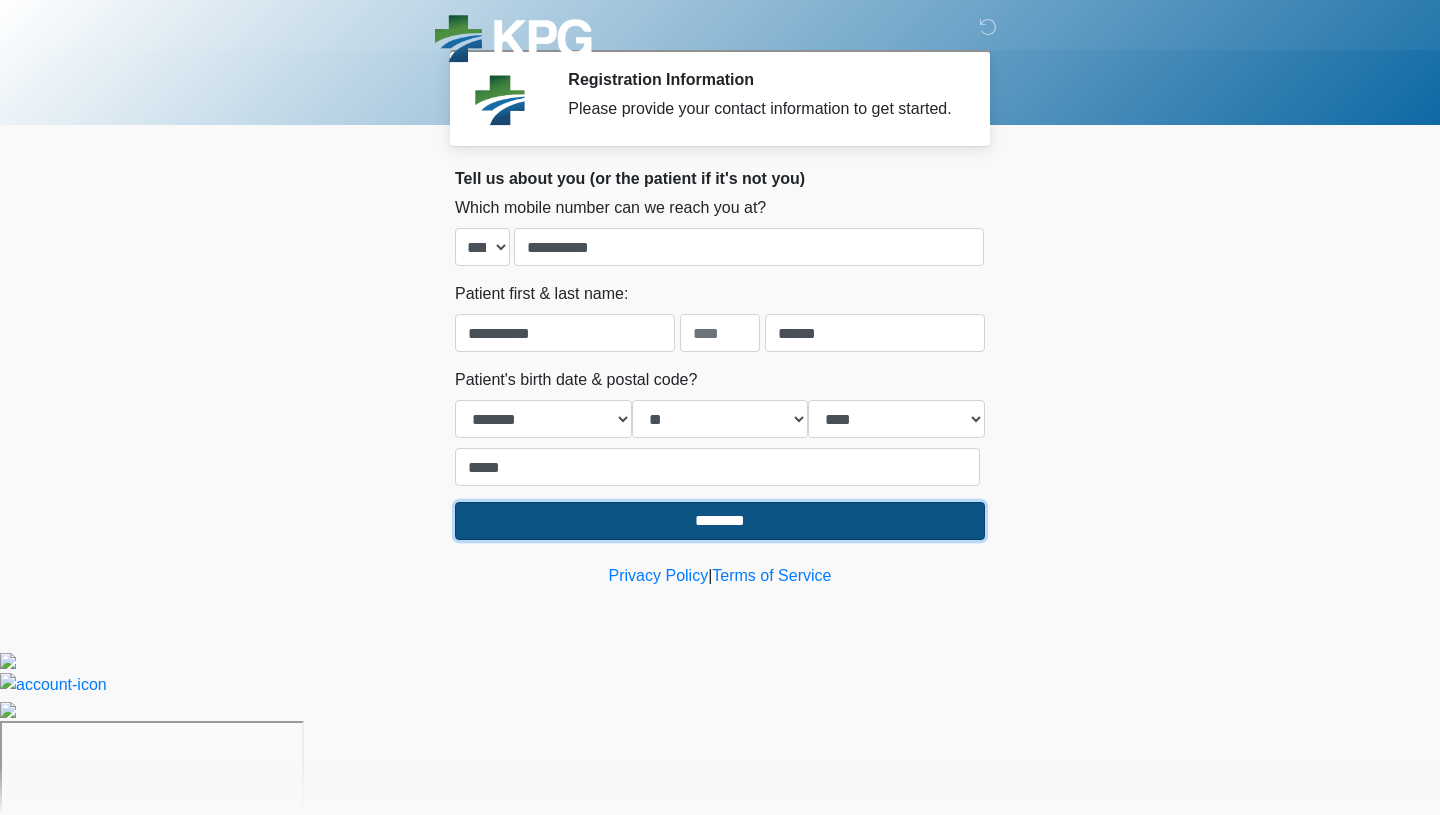 click on "********" at bounding box center [720, 521] 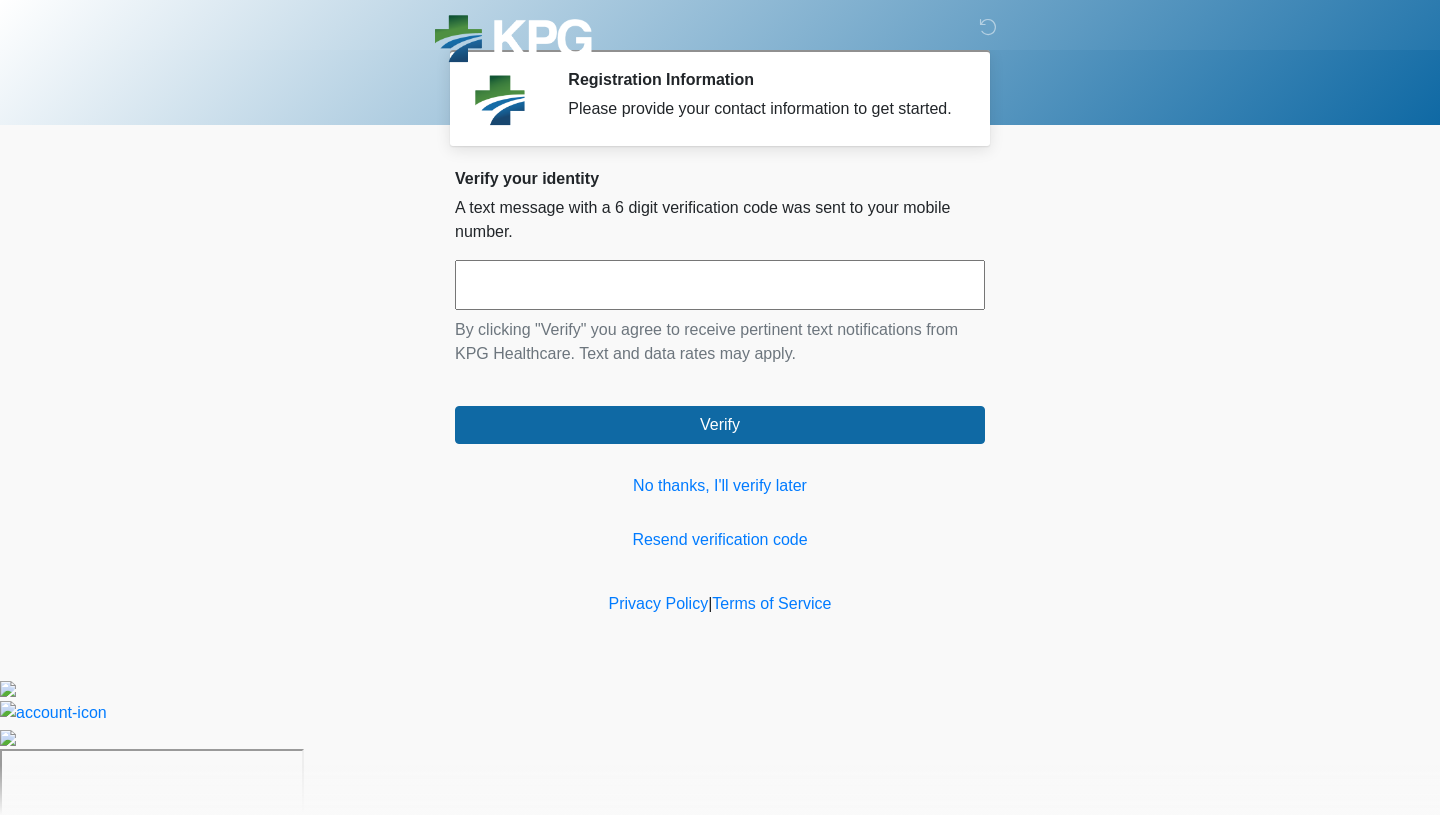 click at bounding box center [720, 285] 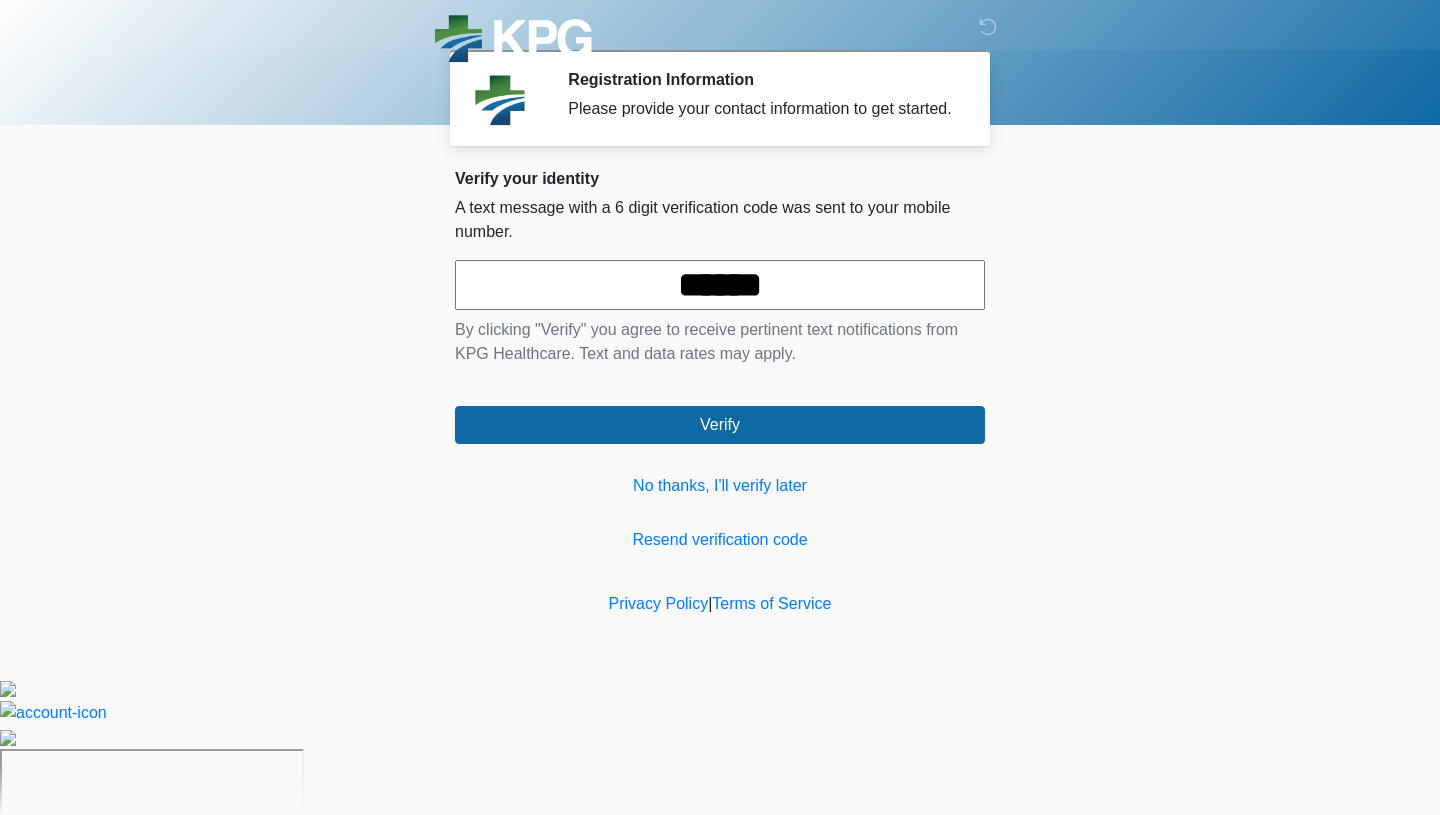 type on "******" 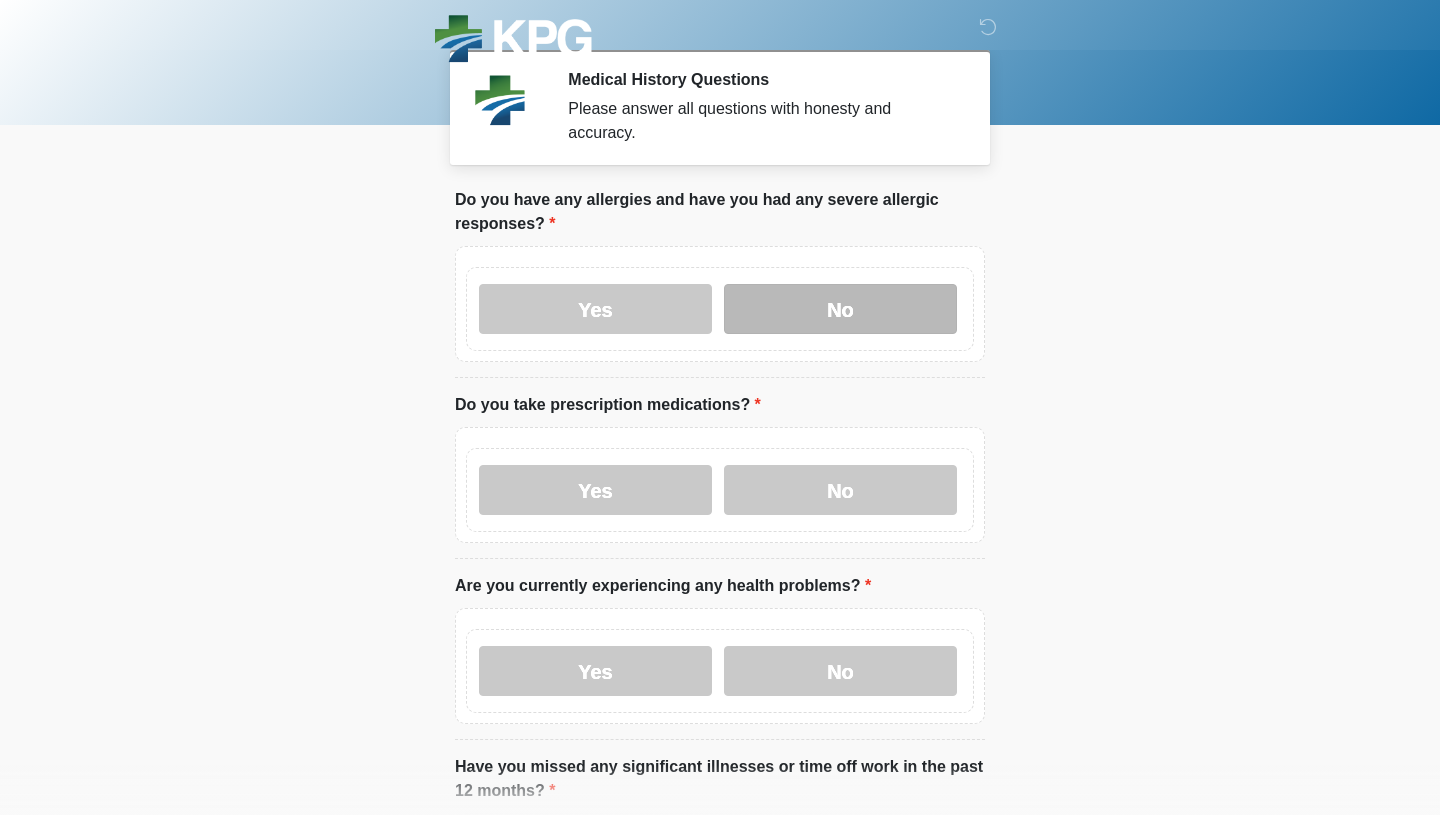 click on "No" at bounding box center [840, 309] 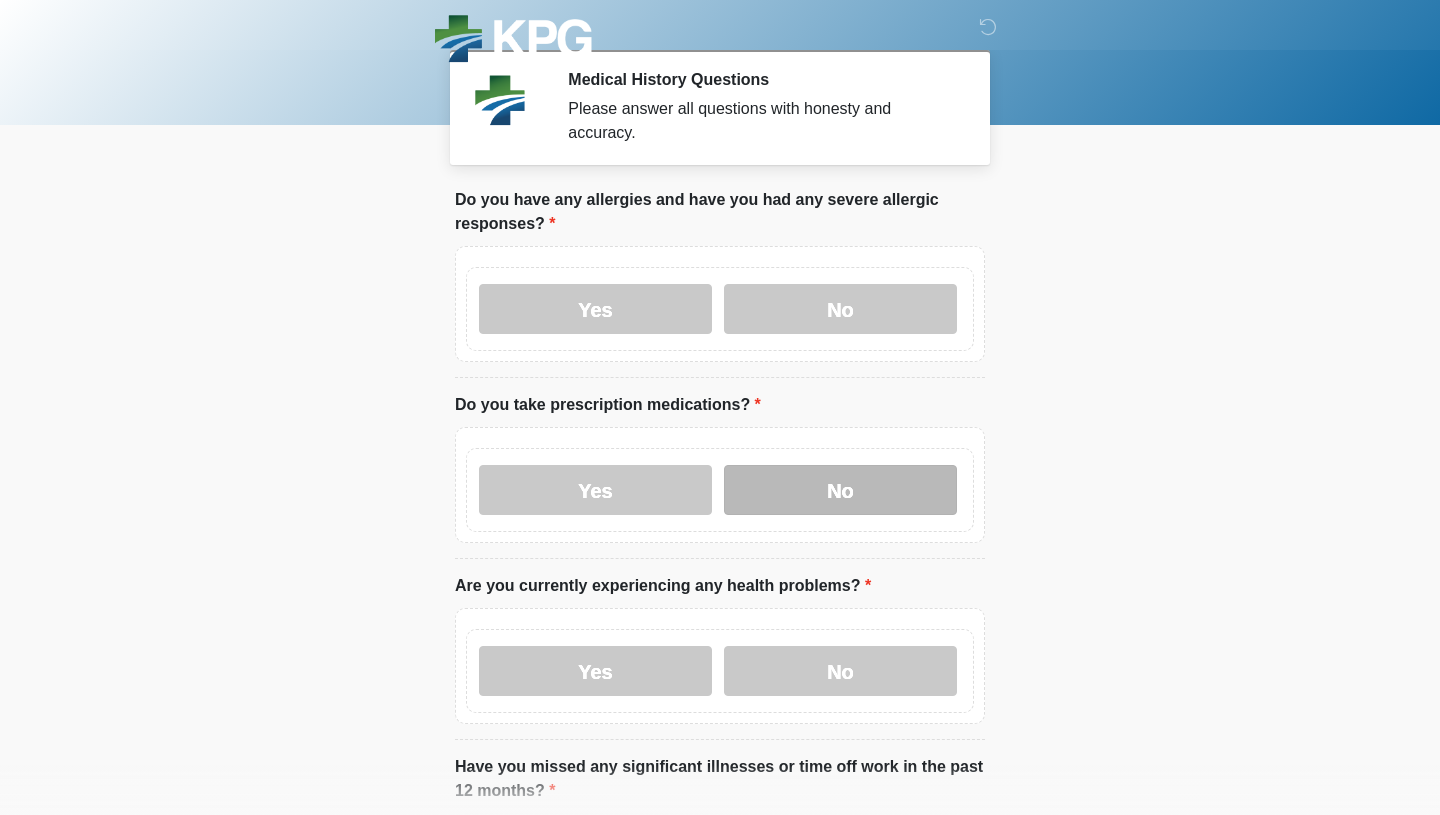 click on "No" at bounding box center [840, 490] 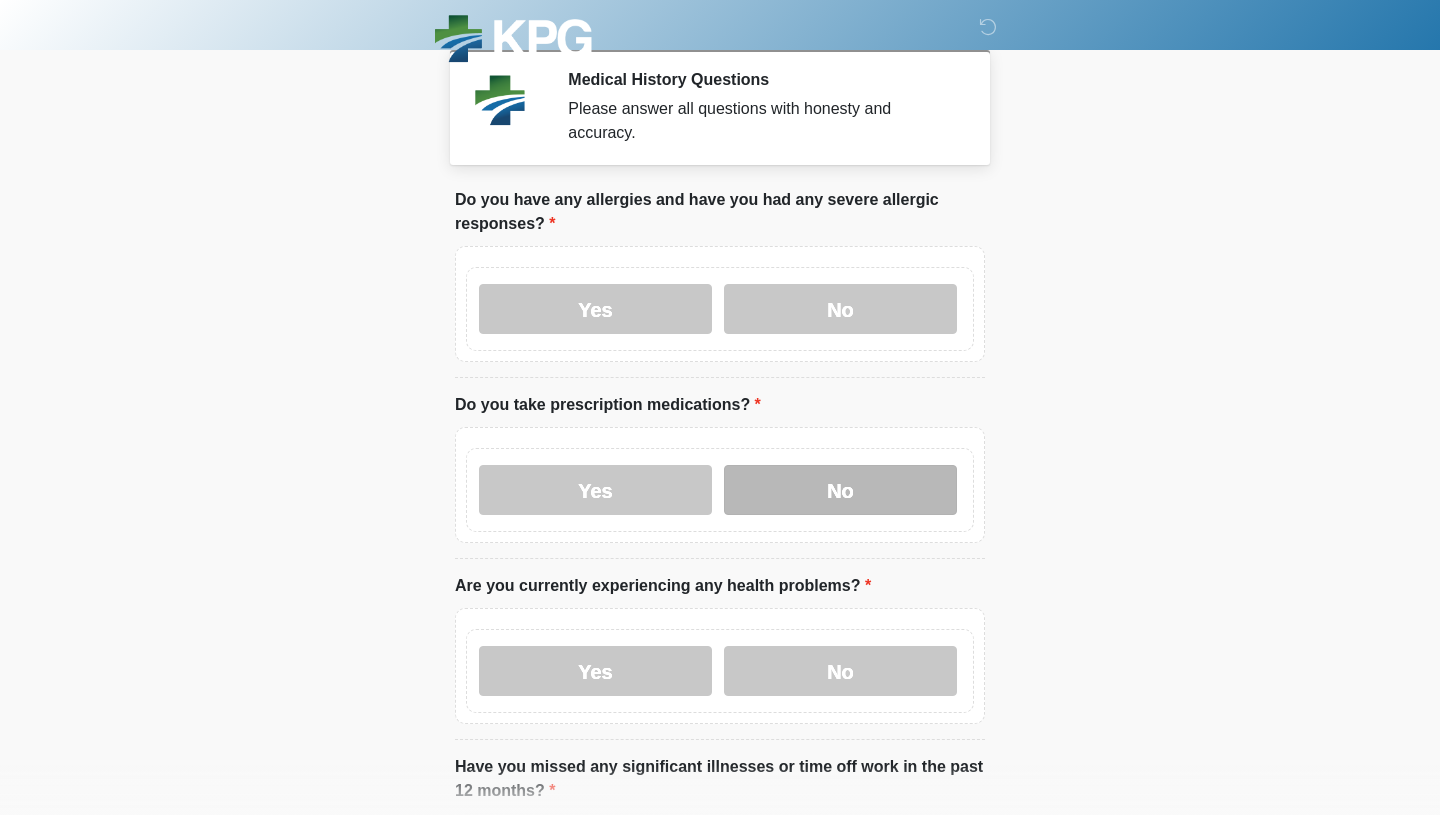 scroll, scrollTop: 230, scrollLeft: 0, axis: vertical 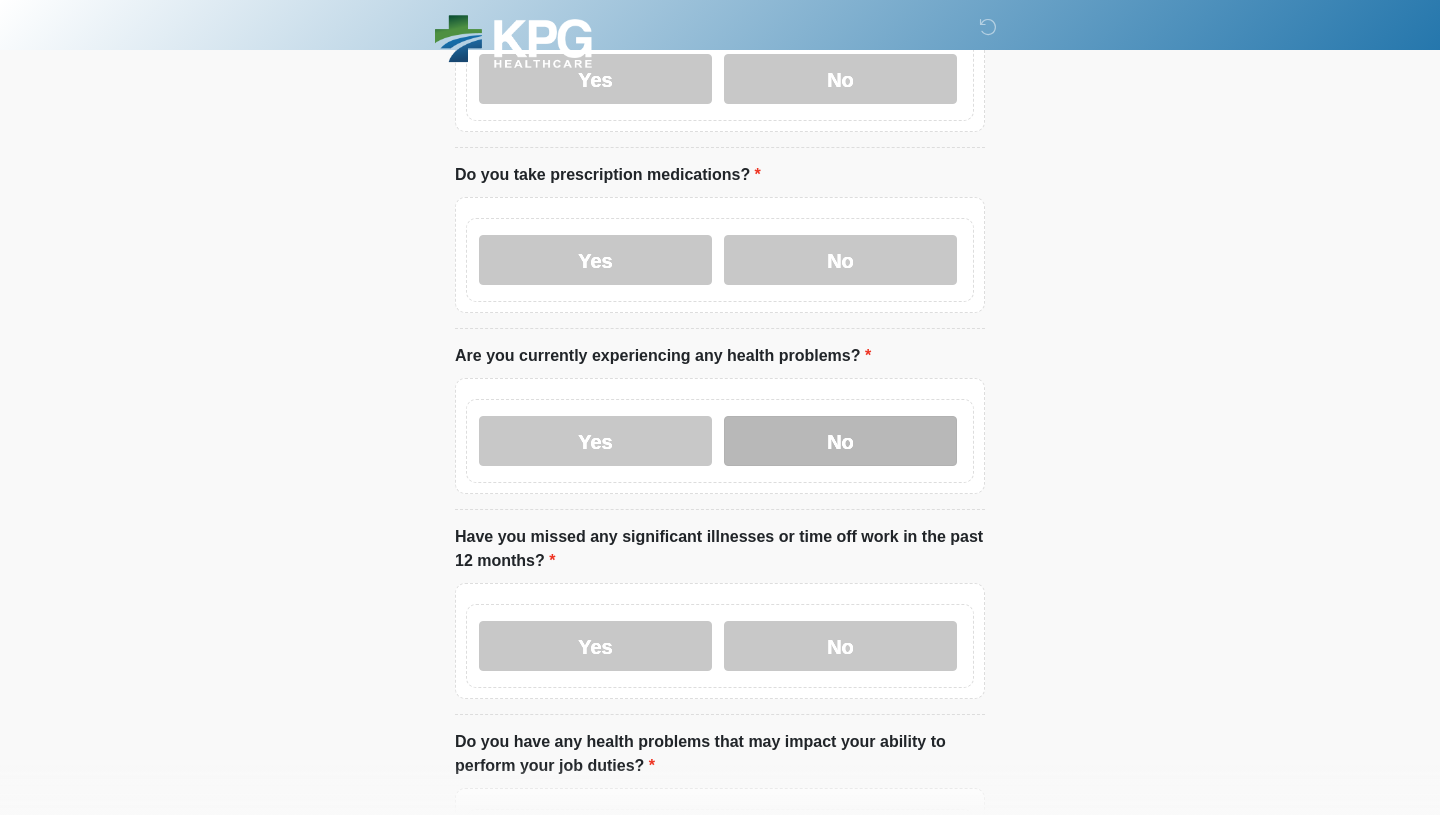 click on "No" at bounding box center (840, 441) 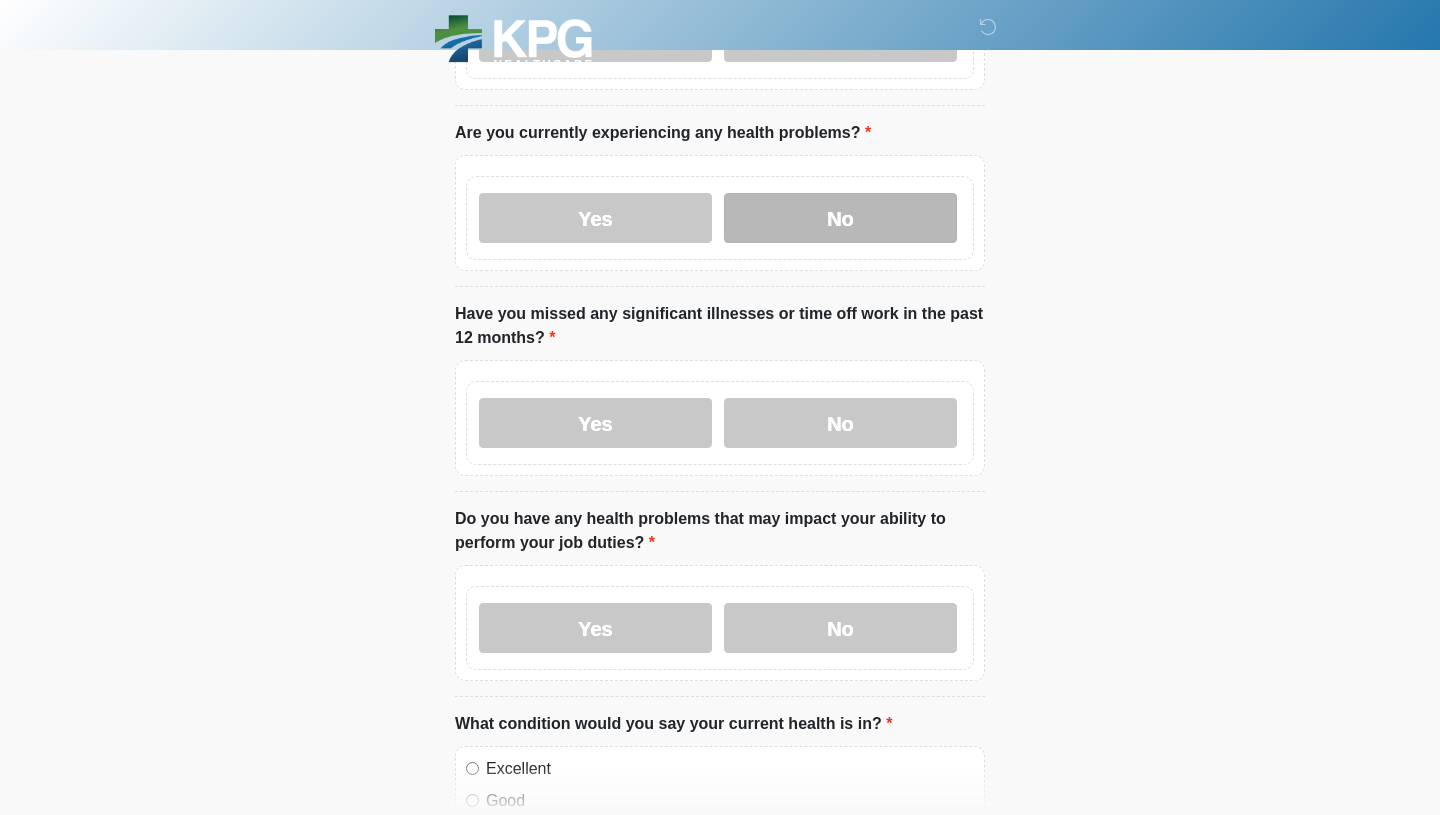 scroll, scrollTop: 456, scrollLeft: 0, axis: vertical 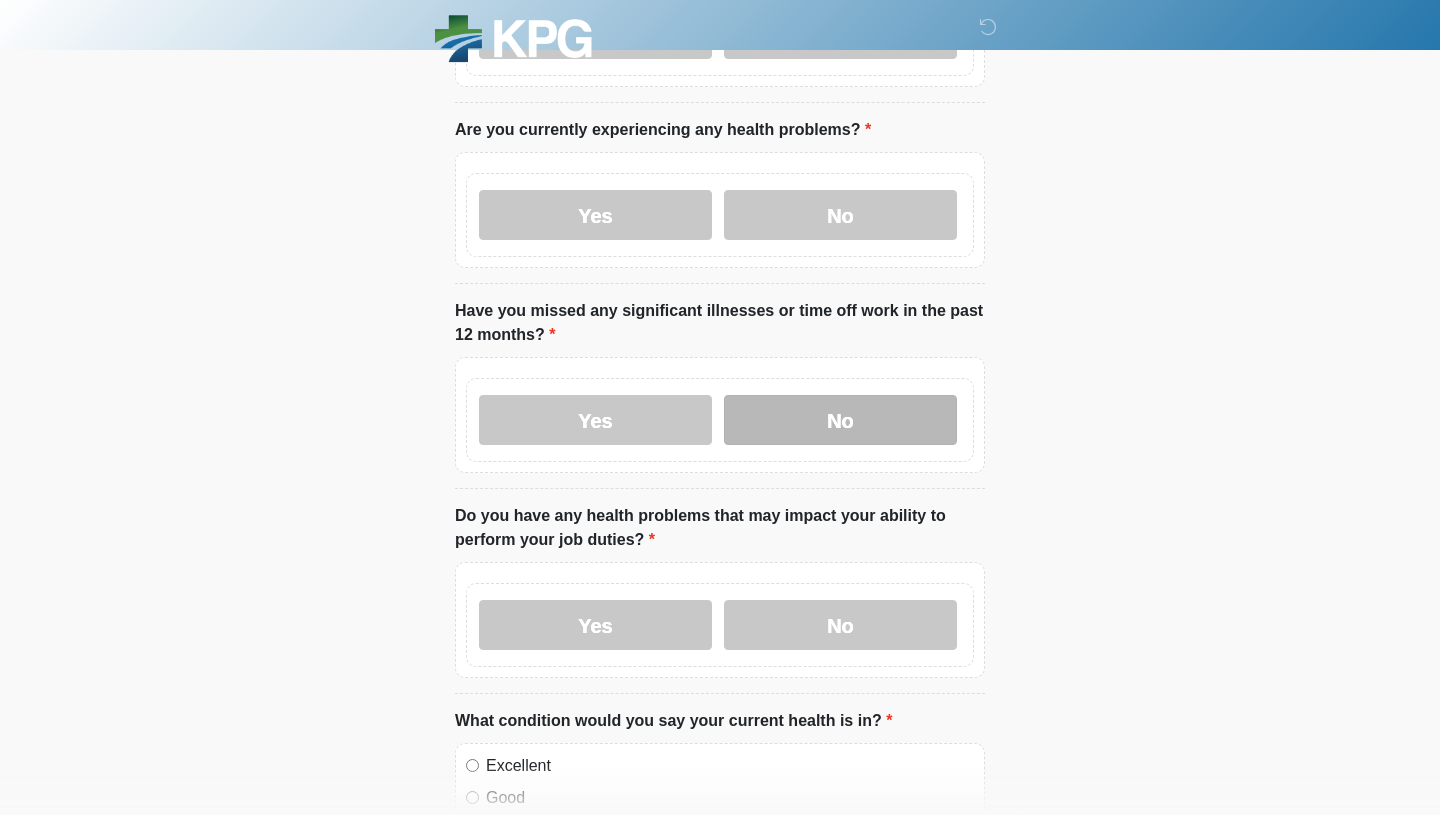 click on "No" at bounding box center (840, 420) 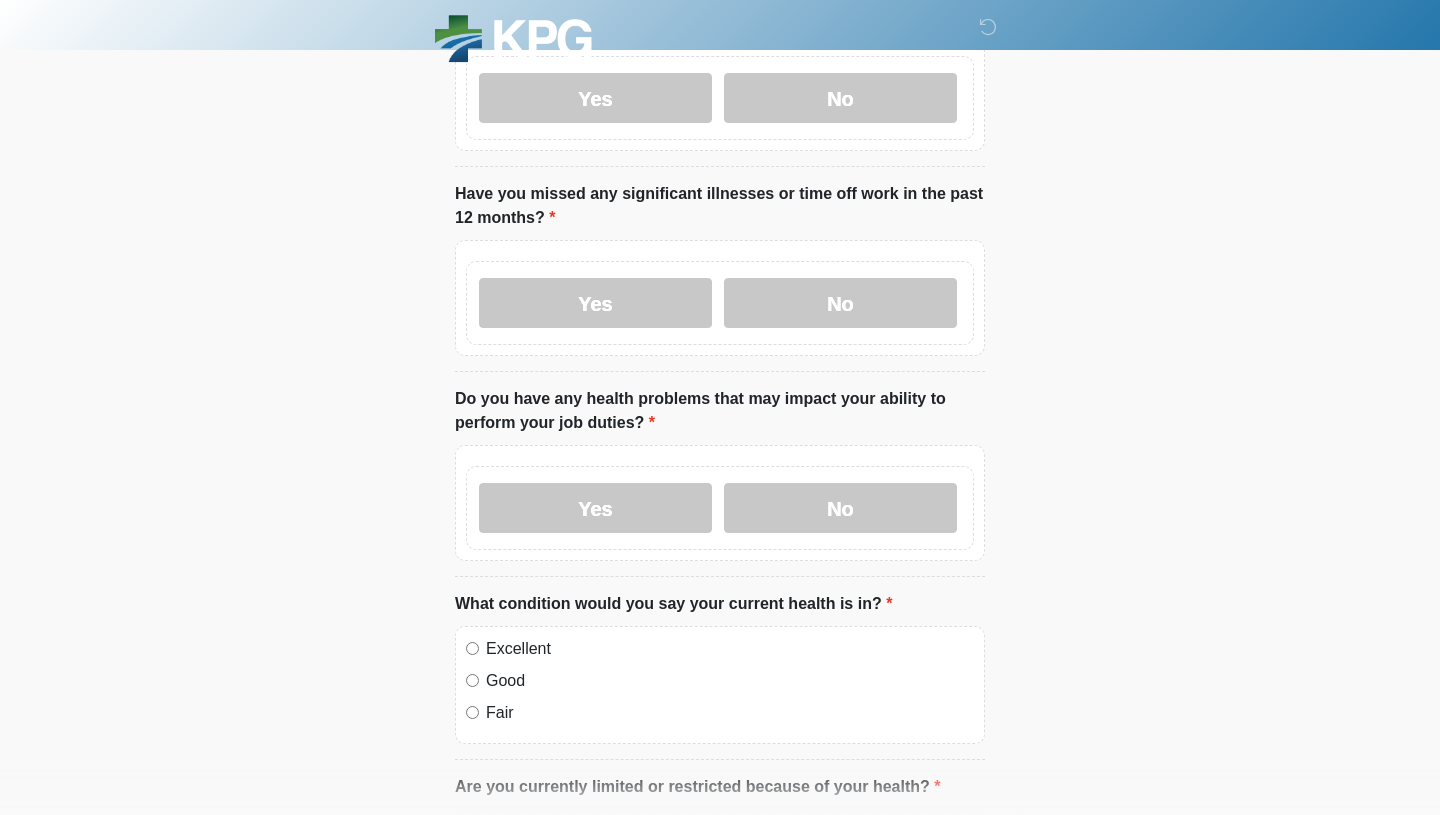 scroll, scrollTop: 594, scrollLeft: 0, axis: vertical 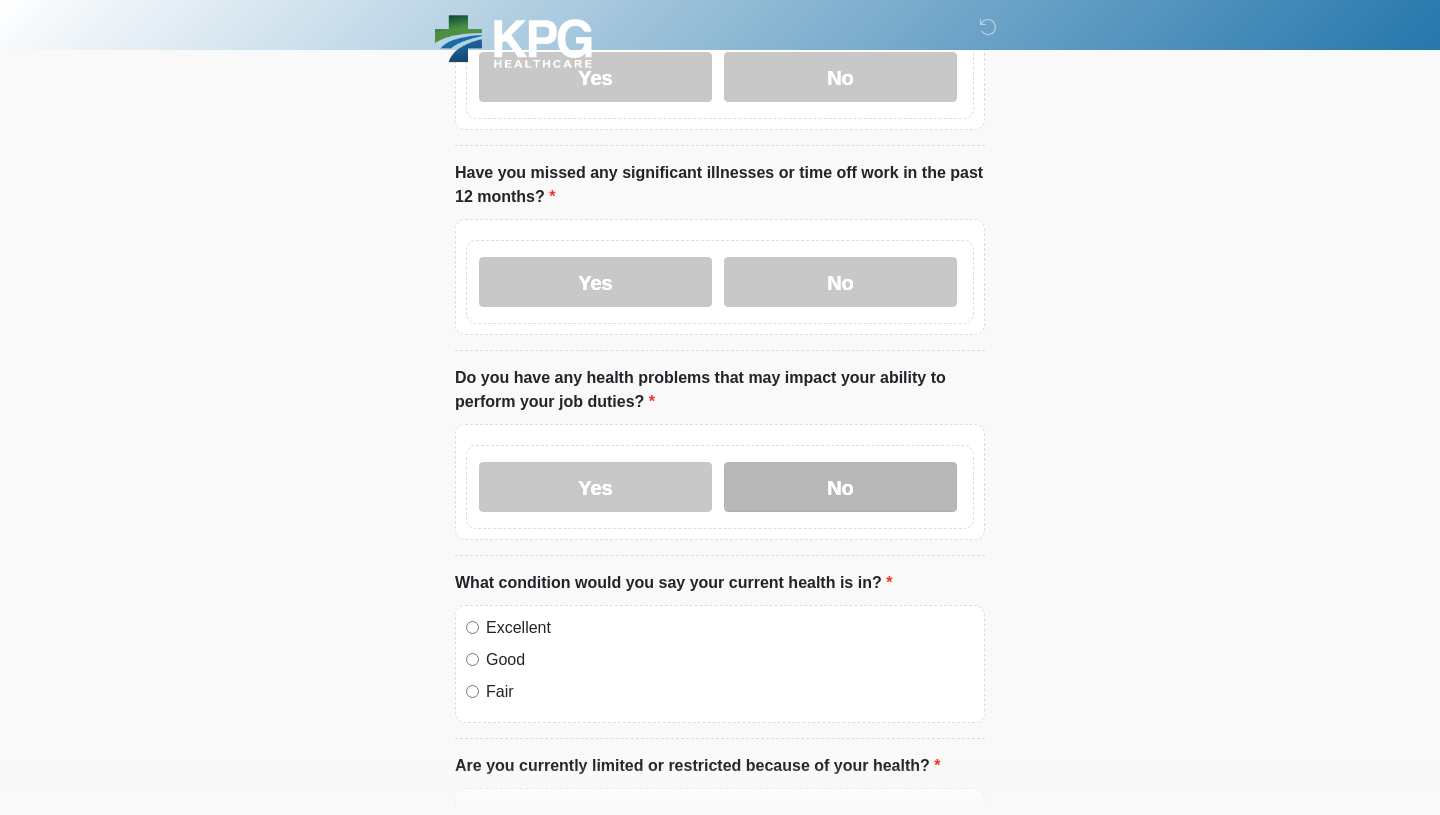 click on "No" at bounding box center (840, 487) 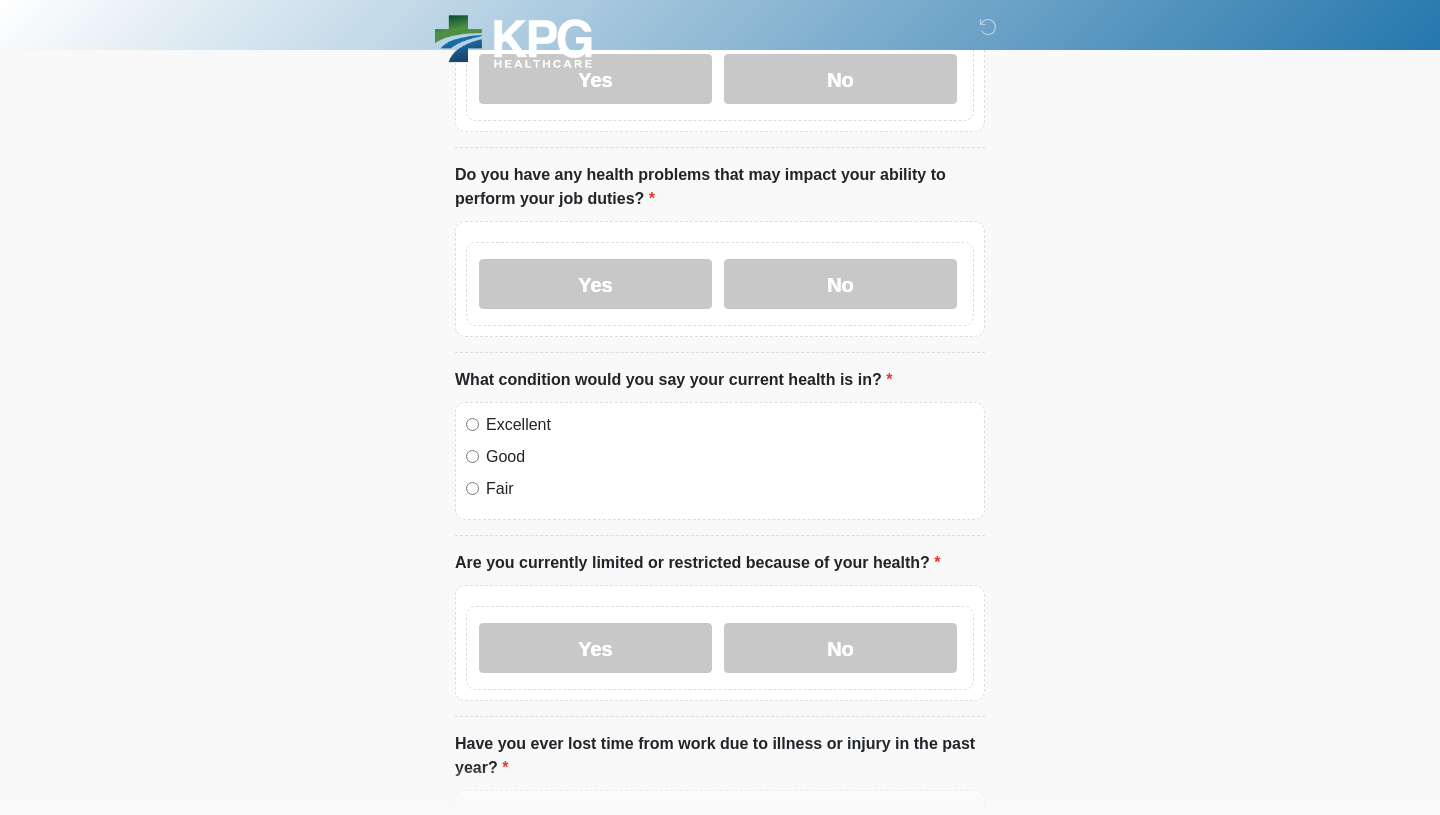 scroll, scrollTop: 805, scrollLeft: 0, axis: vertical 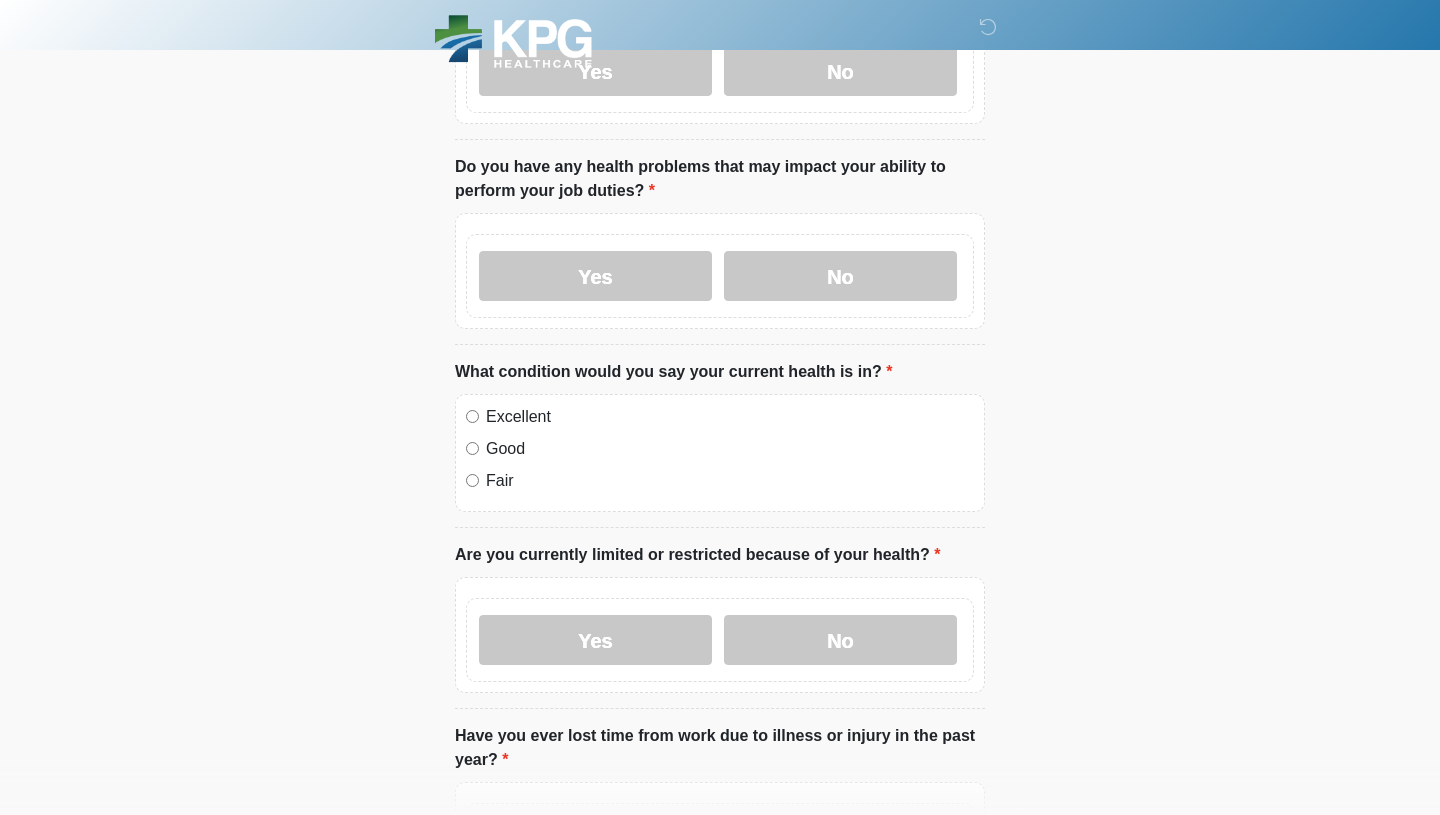 click on "Excellent" at bounding box center (730, 417) 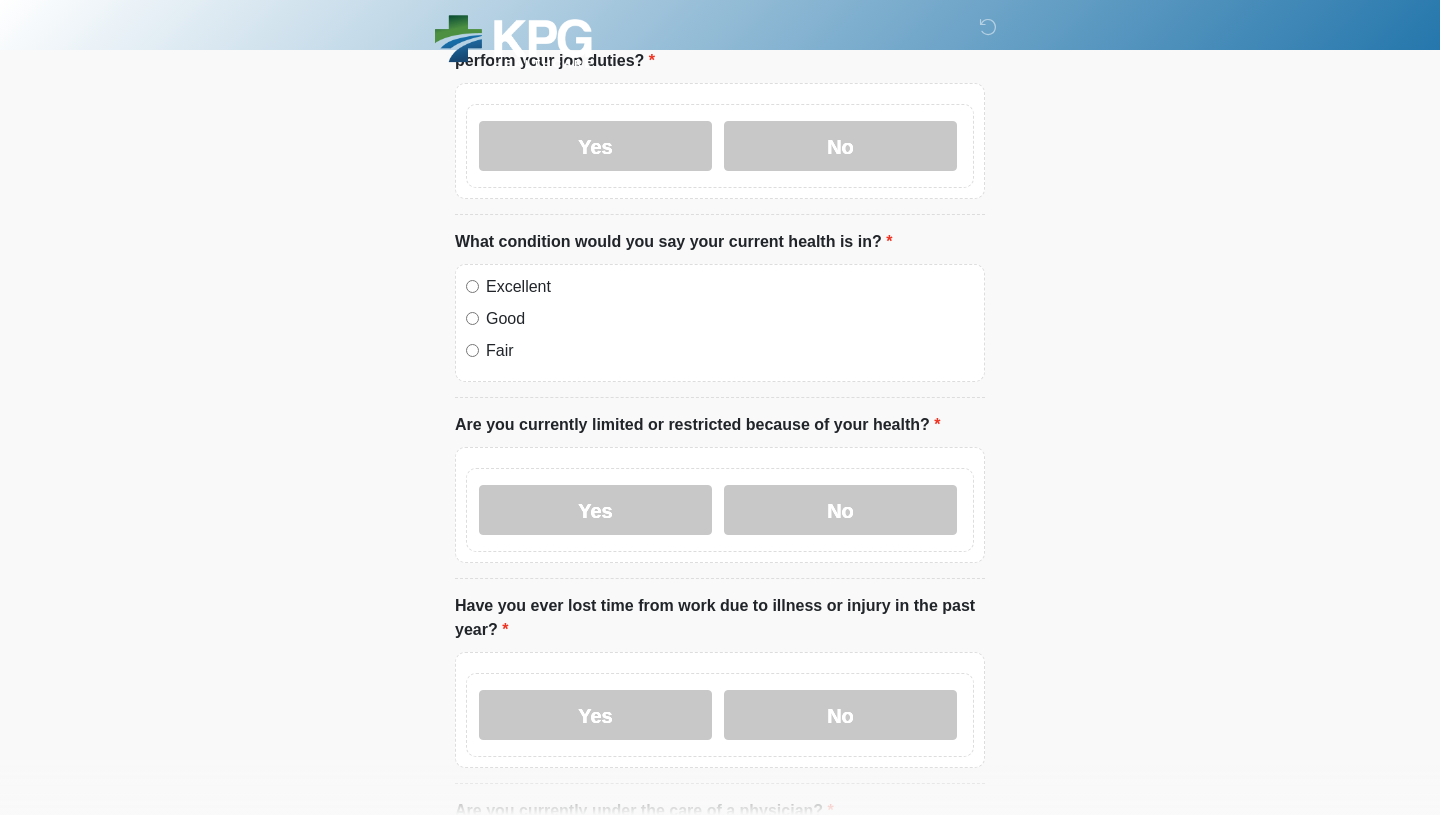 scroll, scrollTop: 972, scrollLeft: 0, axis: vertical 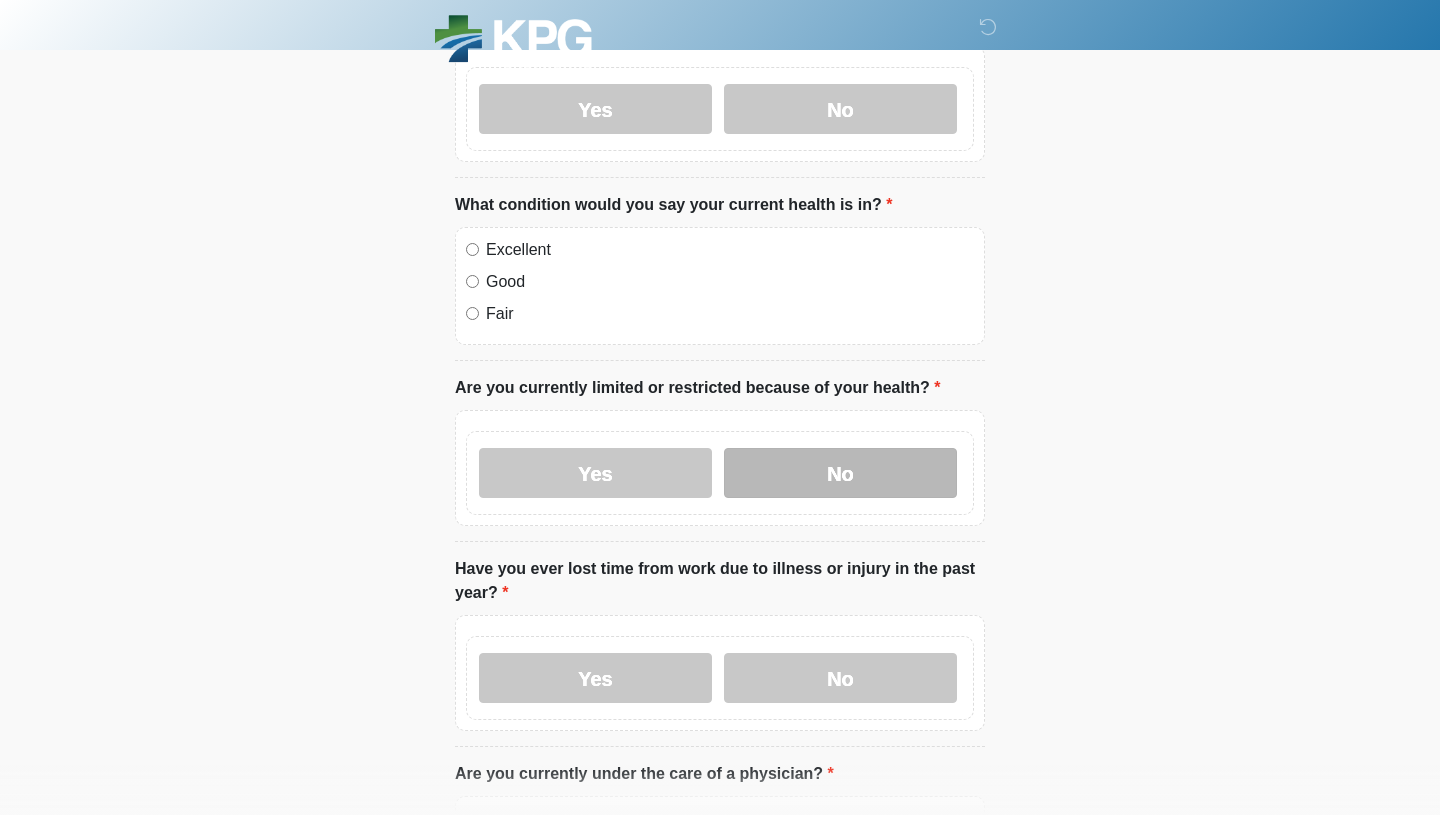 click on "No" at bounding box center [840, 473] 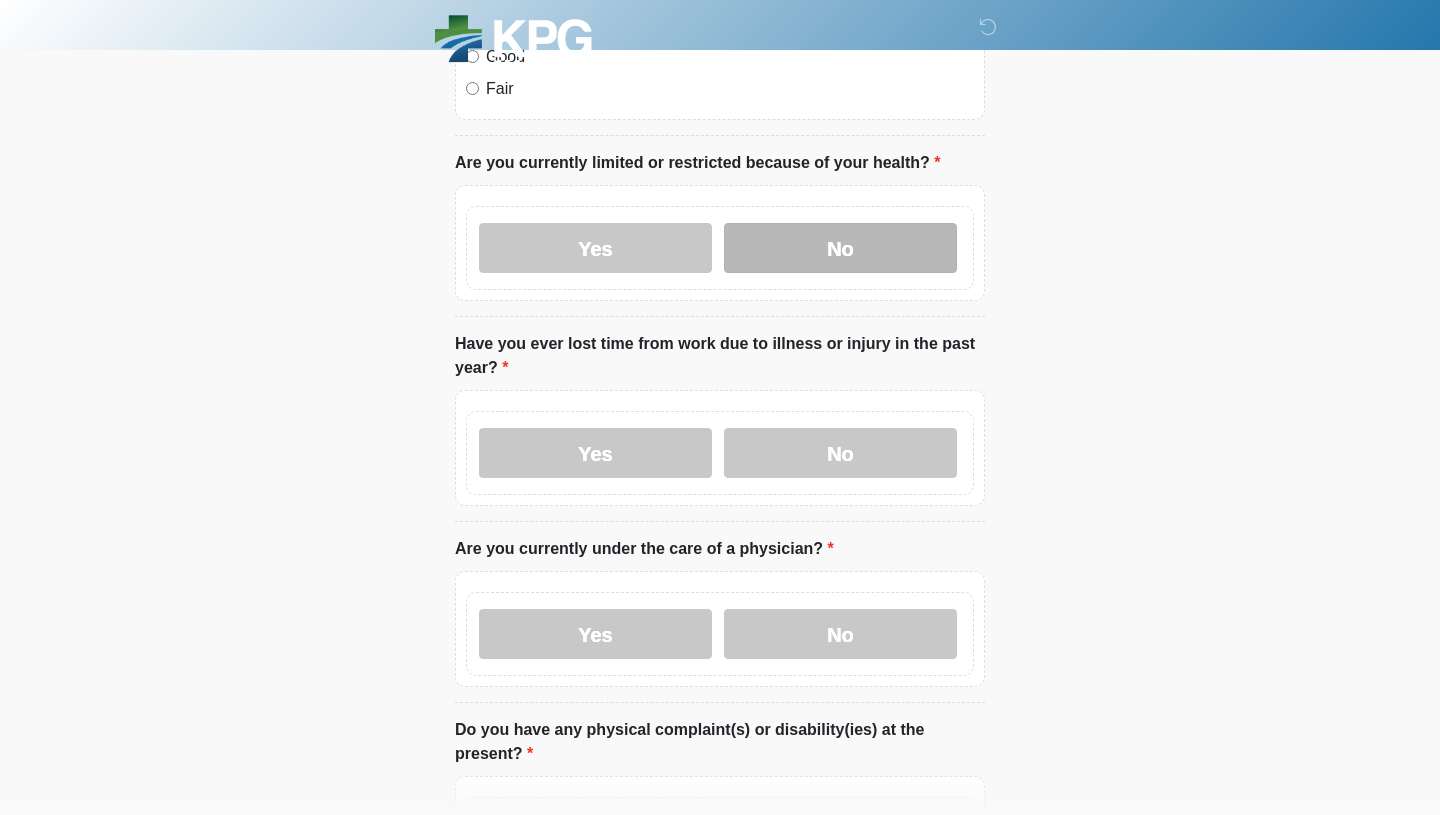 scroll, scrollTop: 1206, scrollLeft: 0, axis: vertical 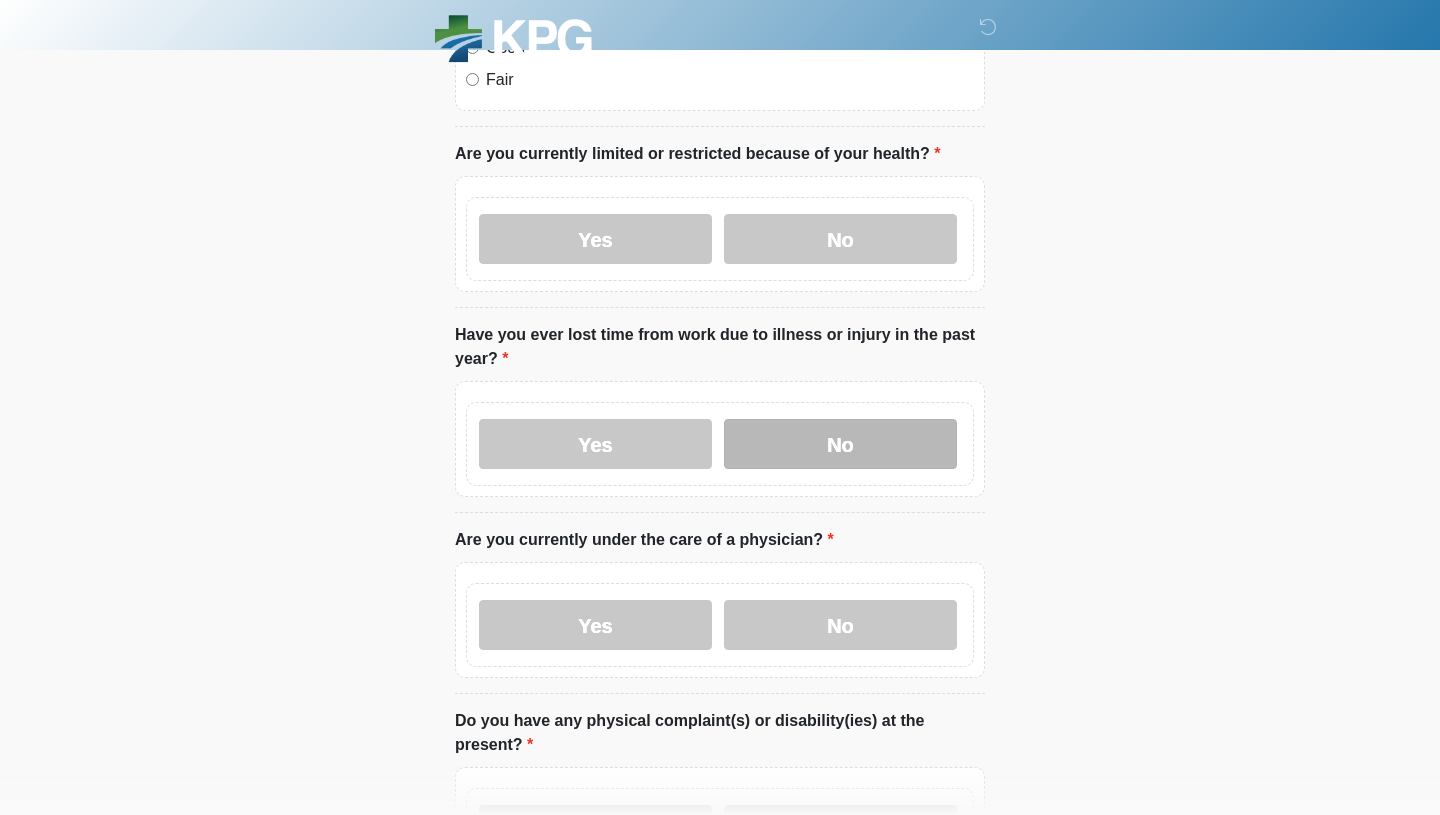 click on "No" at bounding box center [840, 444] 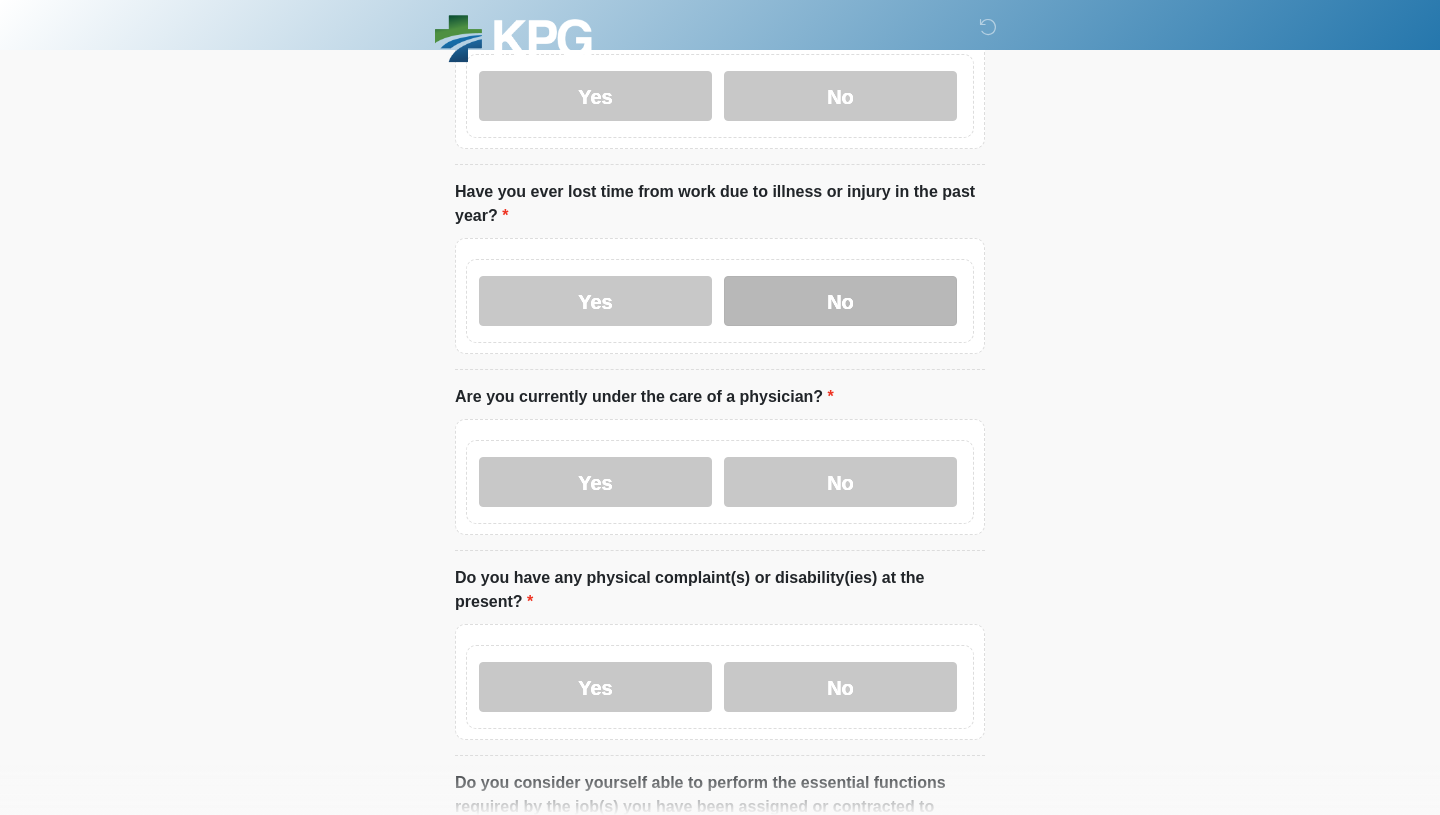 scroll, scrollTop: 1365, scrollLeft: 0, axis: vertical 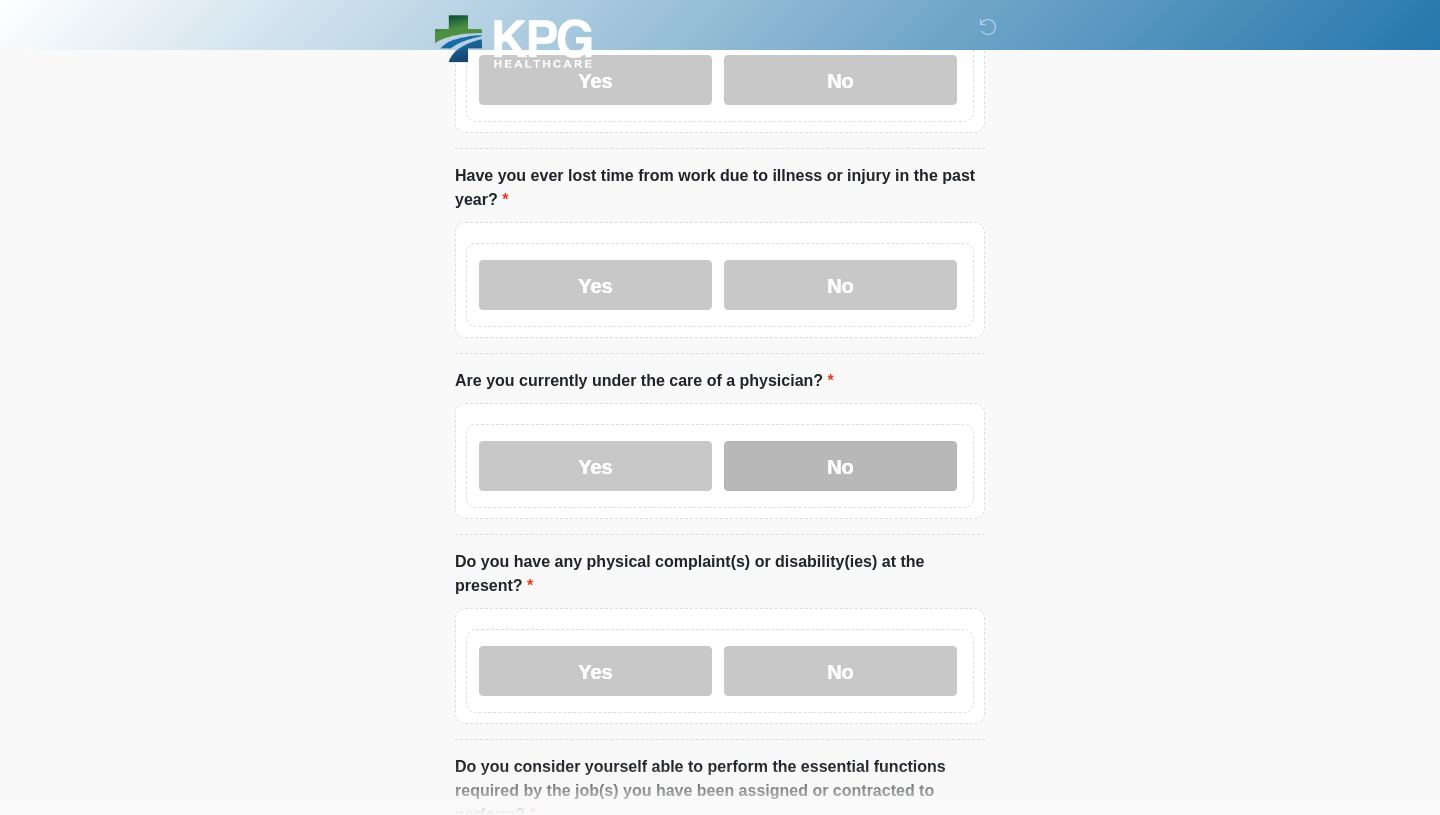 click on "No" at bounding box center (840, 466) 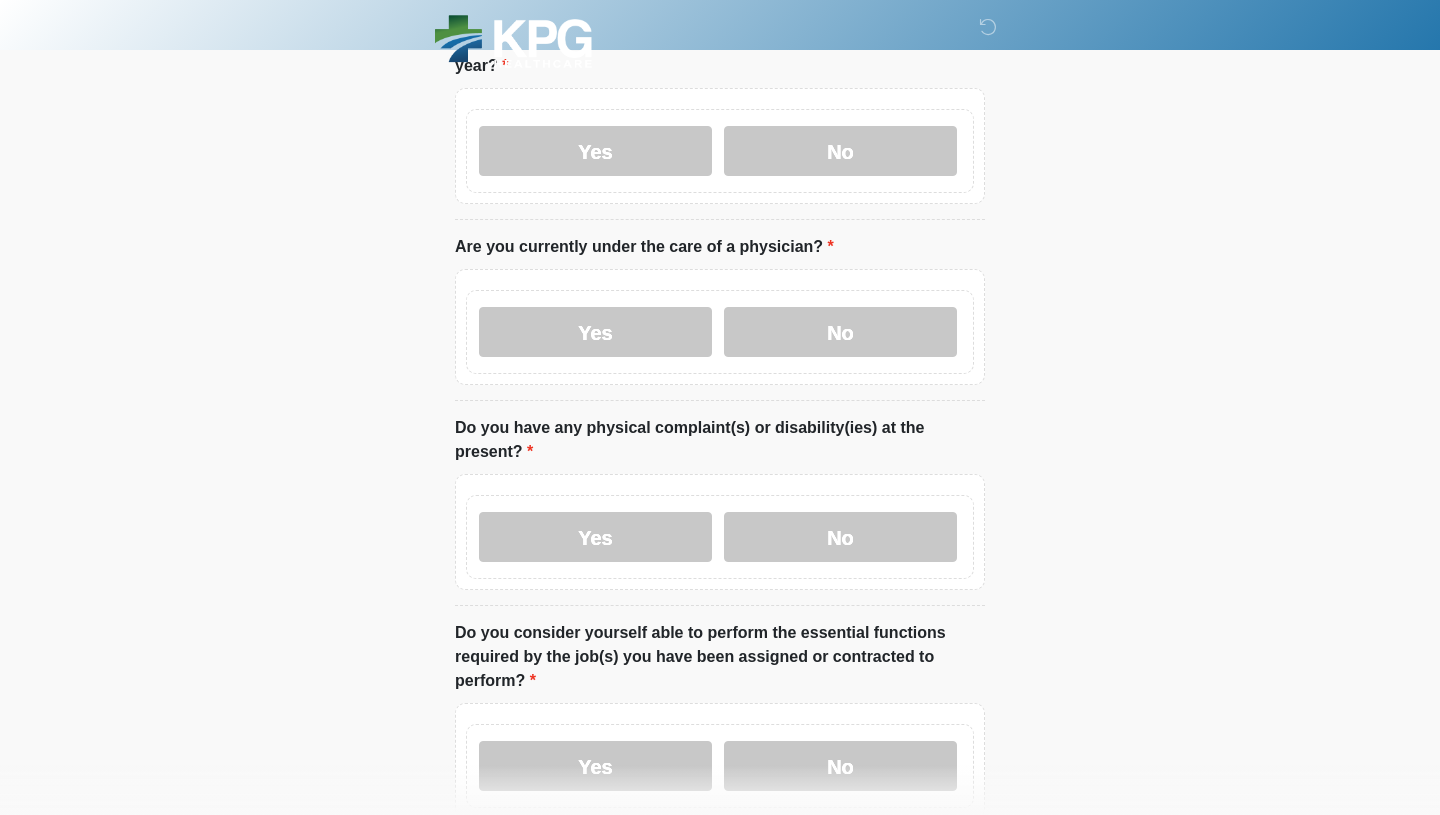 scroll, scrollTop: 1545, scrollLeft: 0, axis: vertical 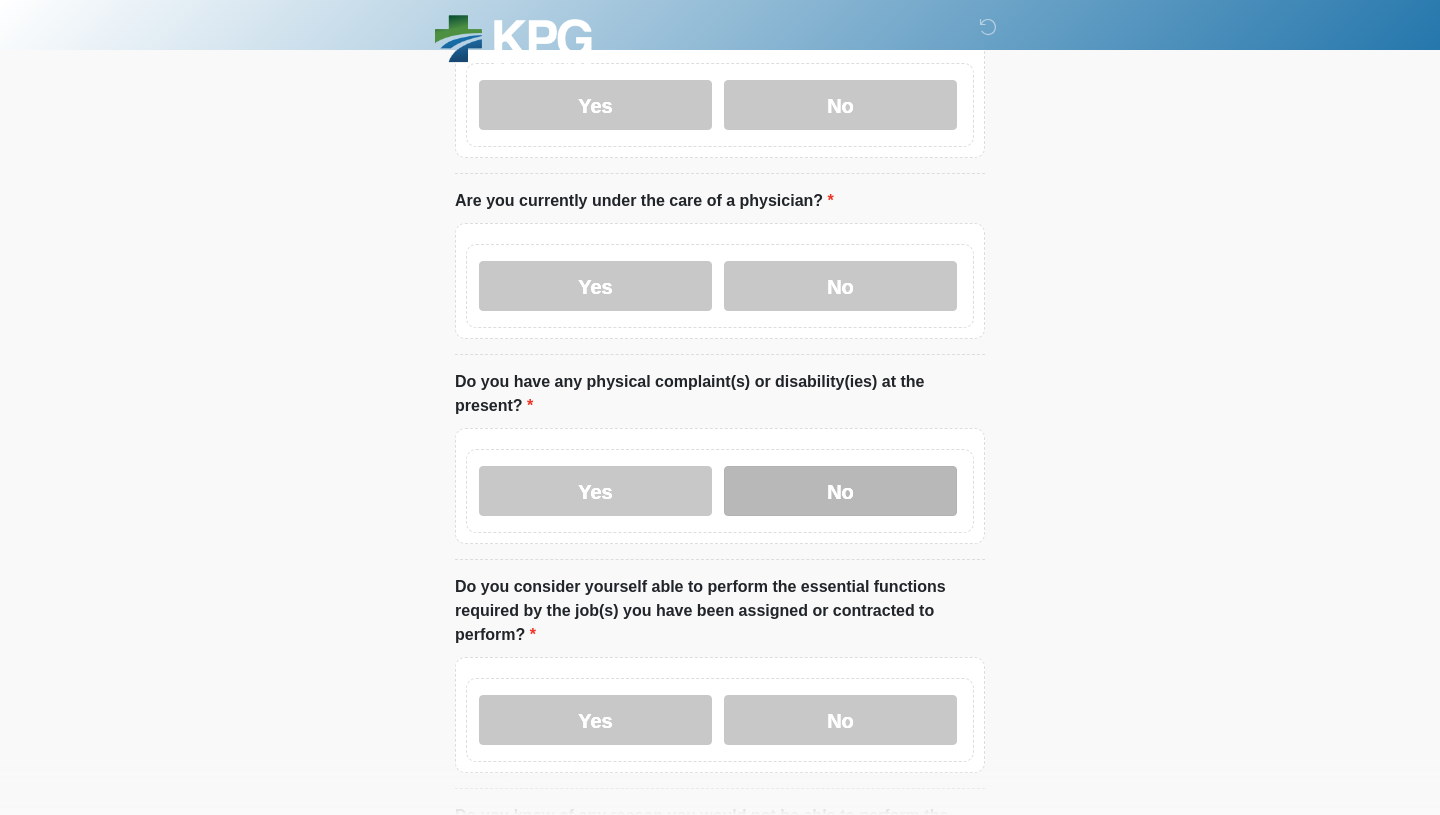 click on "No" at bounding box center [840, 491] 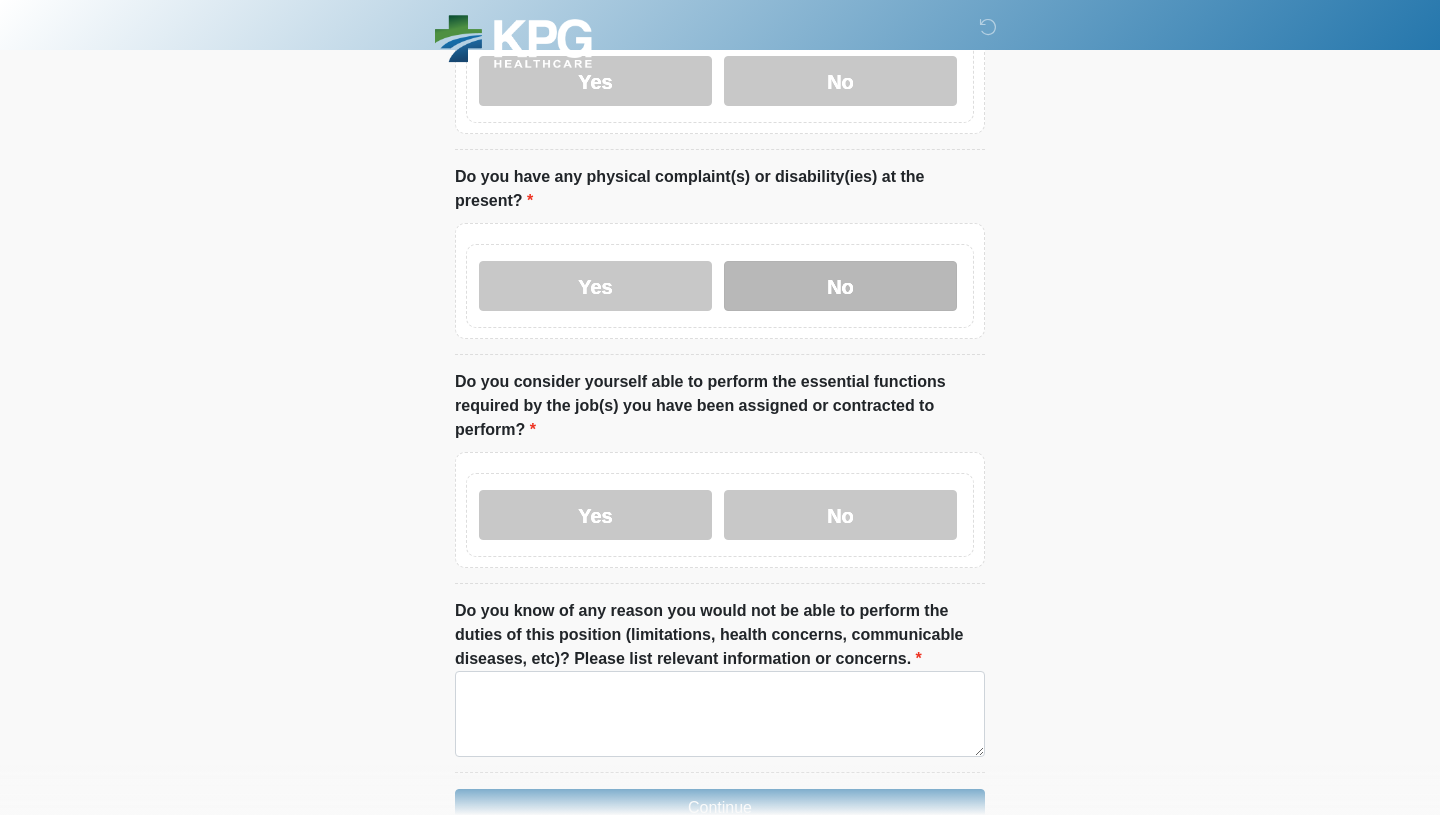 scroll, scrollTop: 1752, scrollLeft: 0, axis: vertical 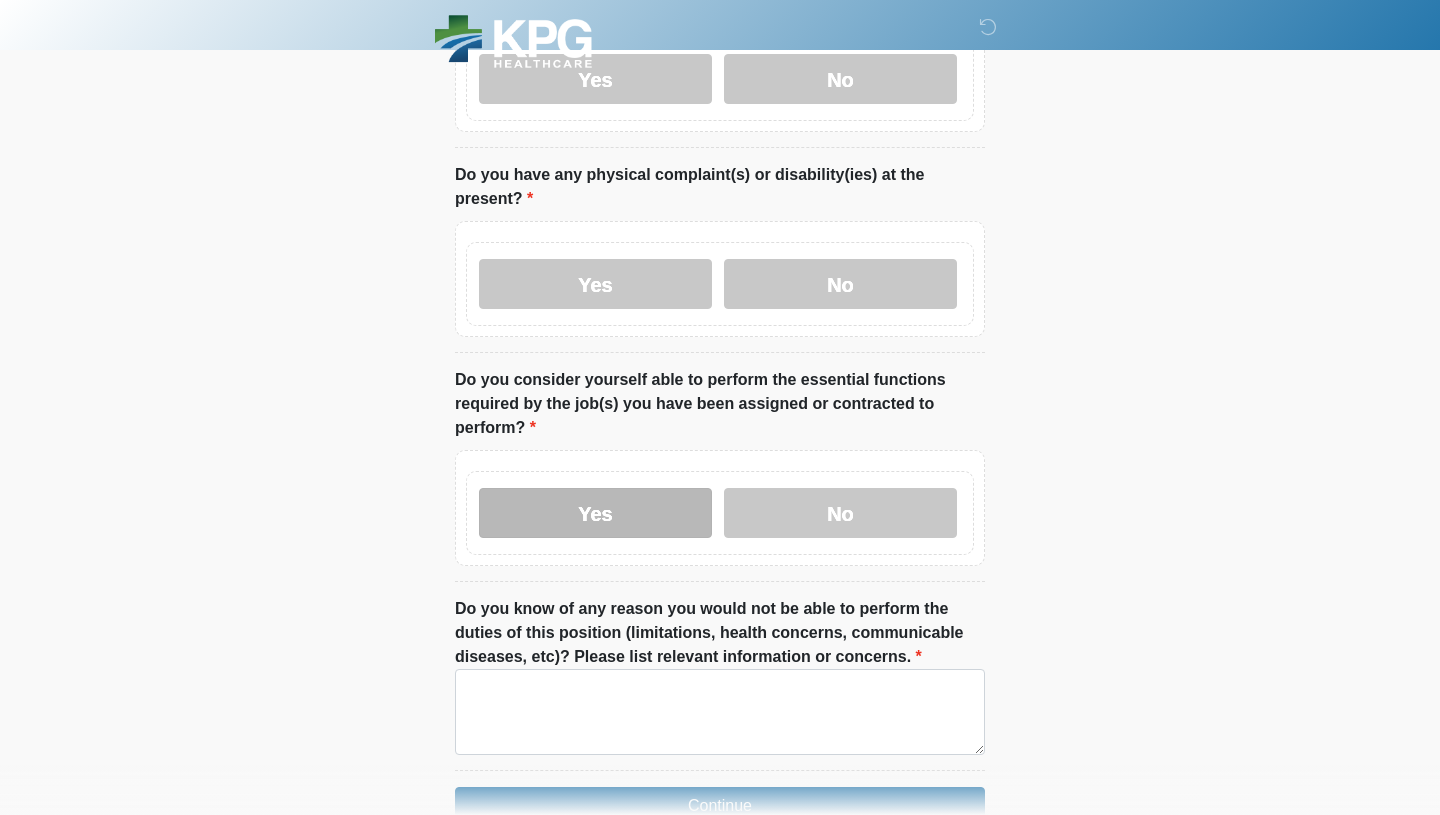 click on "Yes" at bounding box center [595, 513] 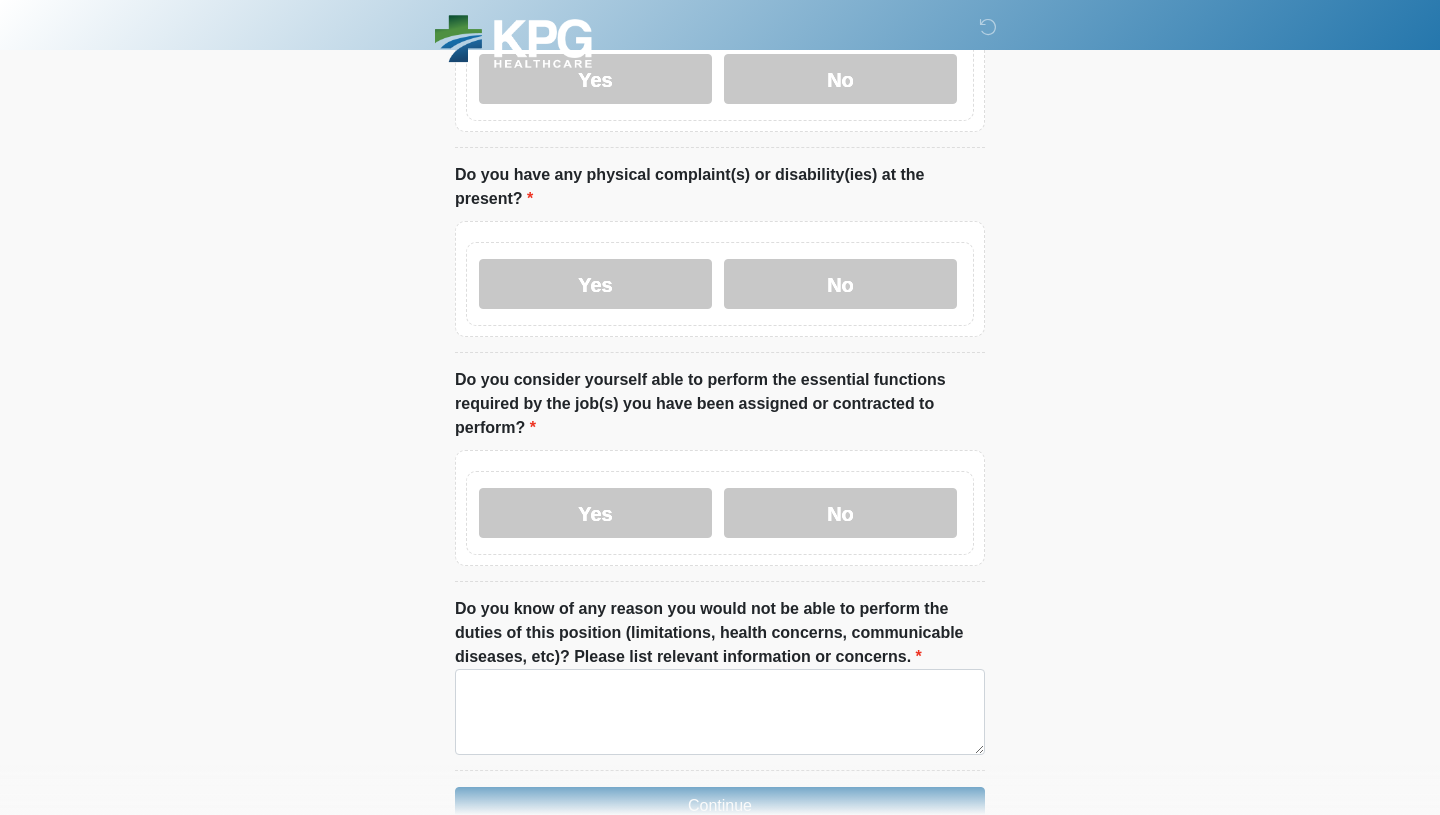 scroll, scrollTop: 1864, scrollLeft: 0, axis: vertical 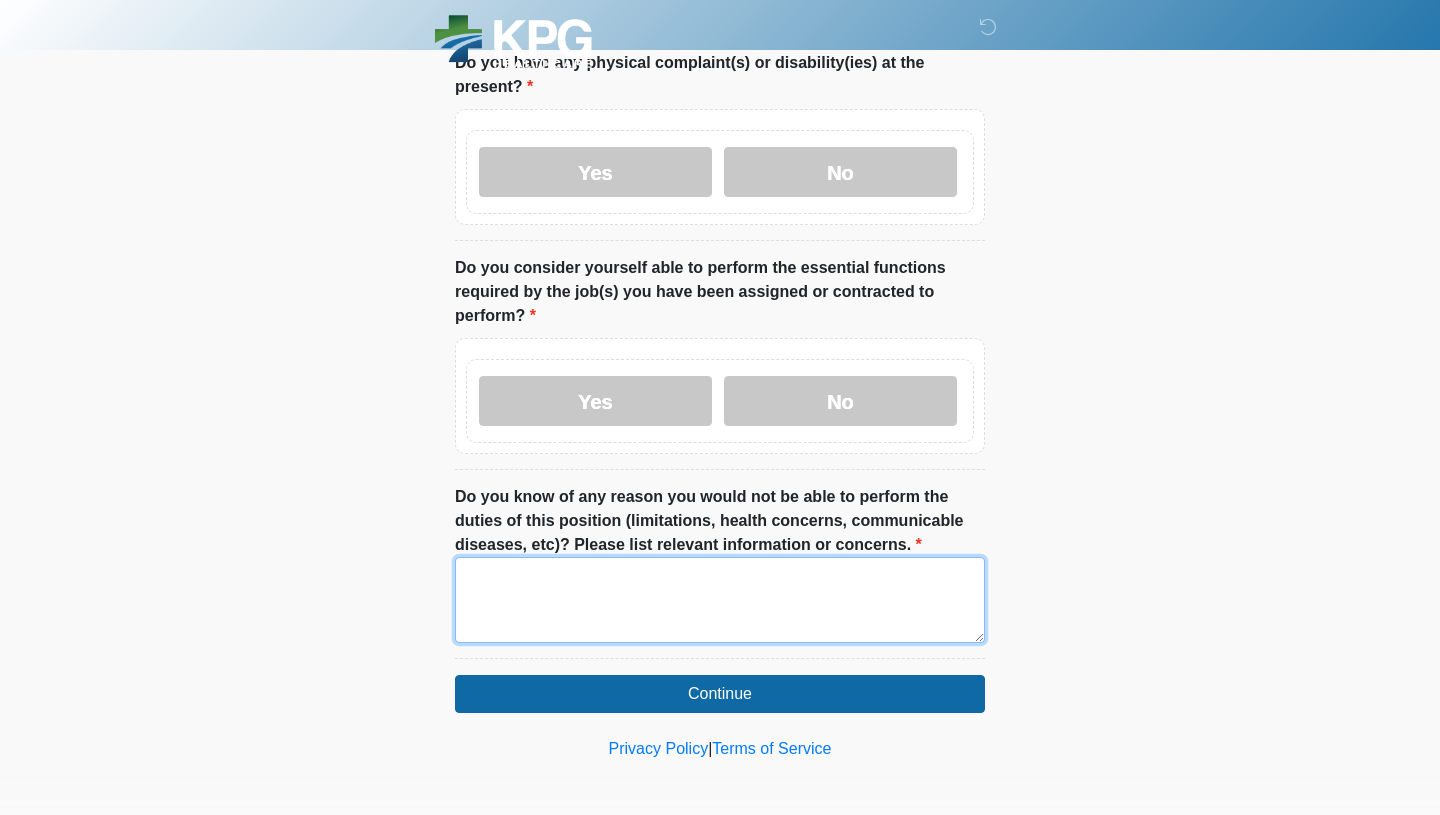 click on "Do you know of any reason you would not be able to perform the duties of this position (limitations, health concerns, communicable diseases, etc)?  Please list relevant information or concerns." at bounding box center [720, 600] 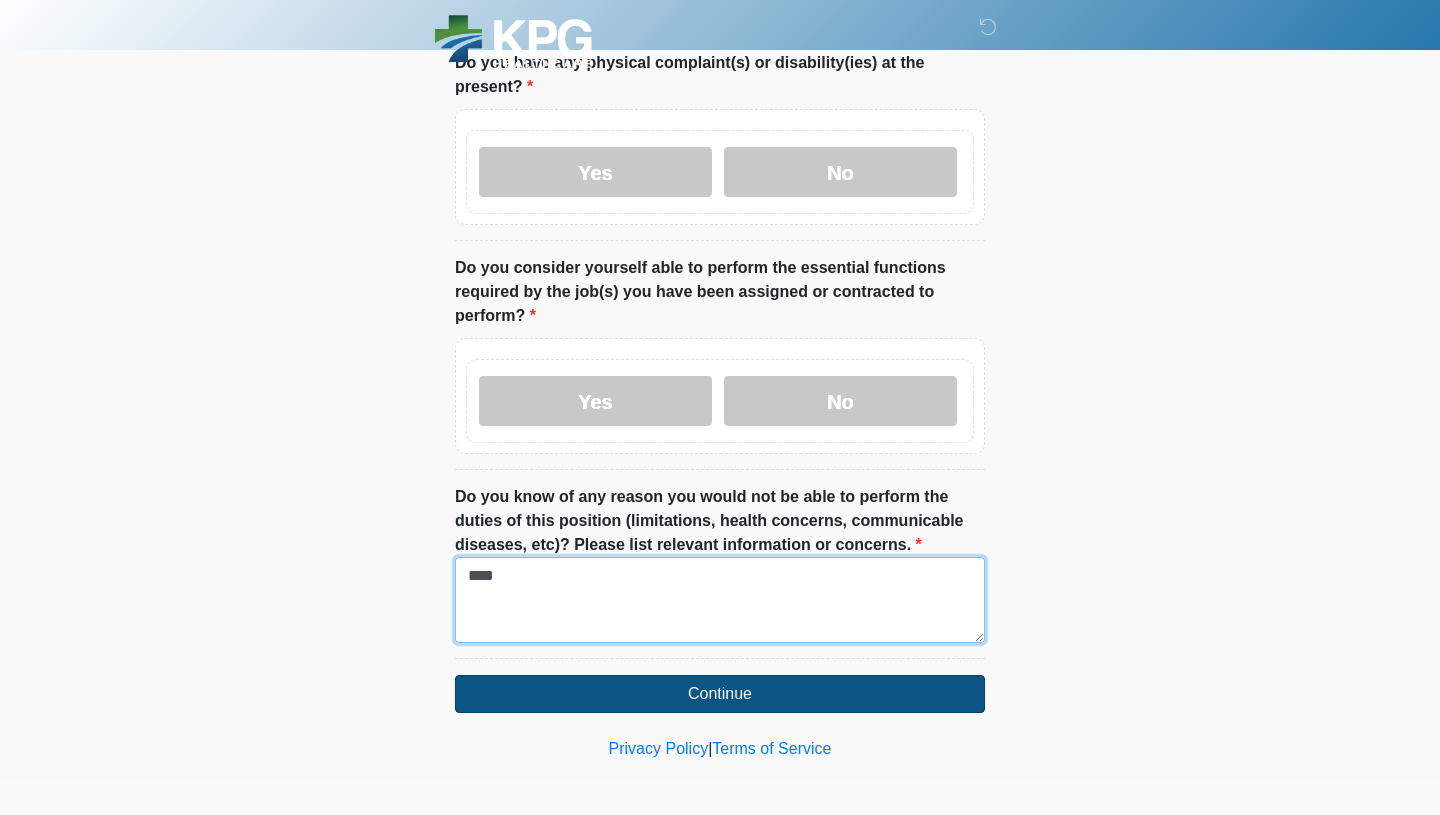 type on "****" 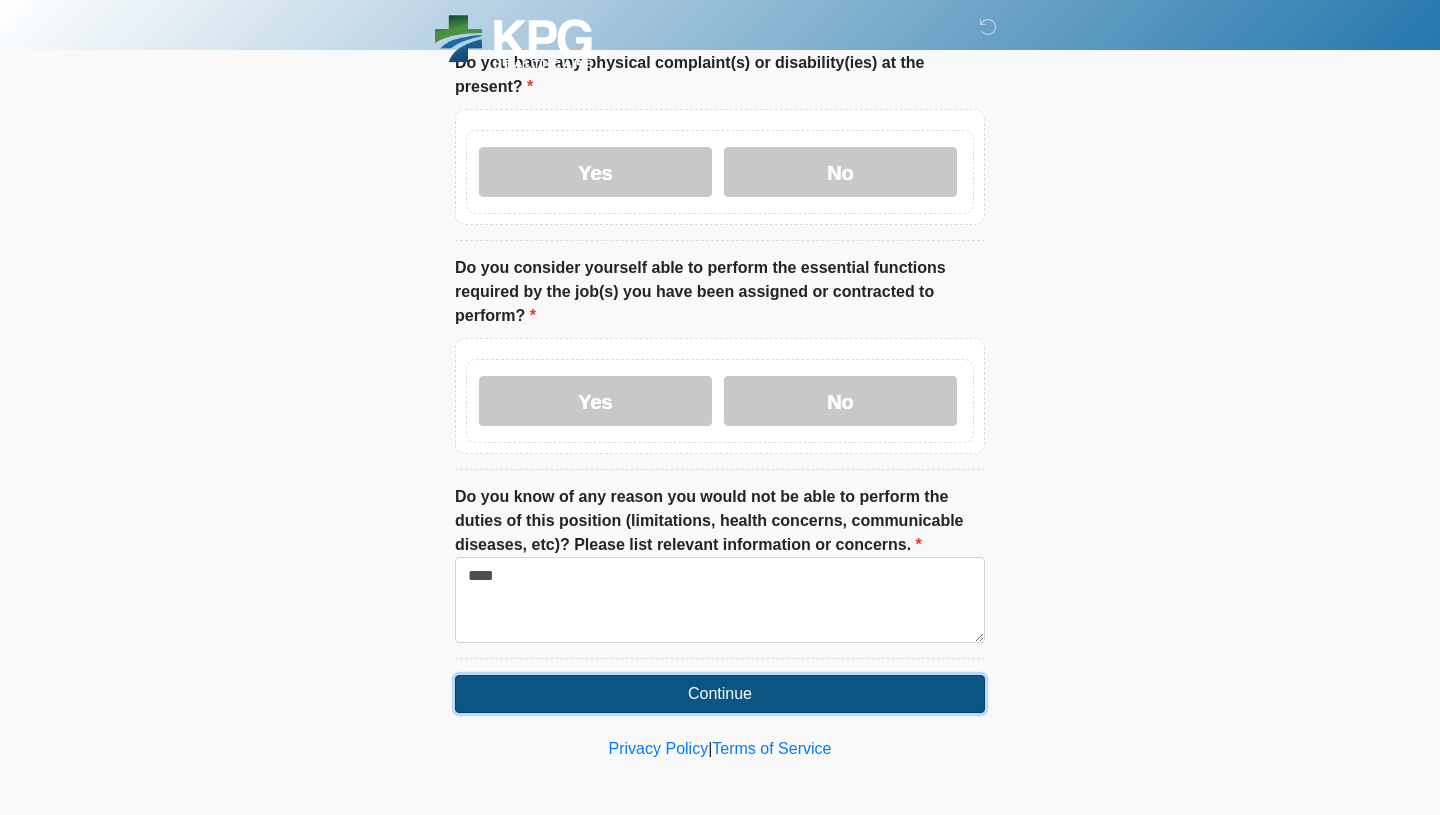 click on "Continue" at bounding box center (720, 694) 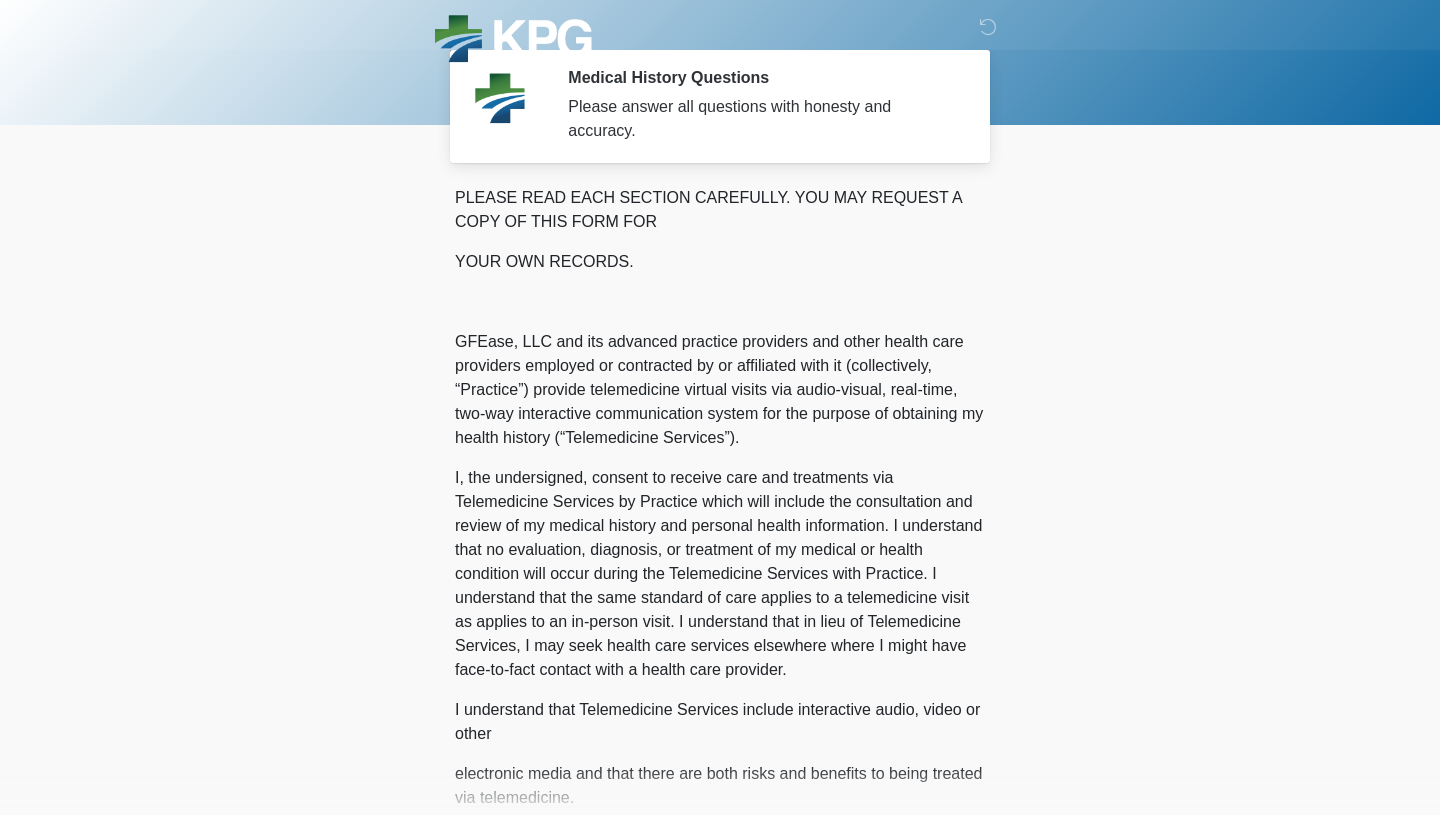 scroll, scrollTop: 0, scrollLeft: 0, axis: both 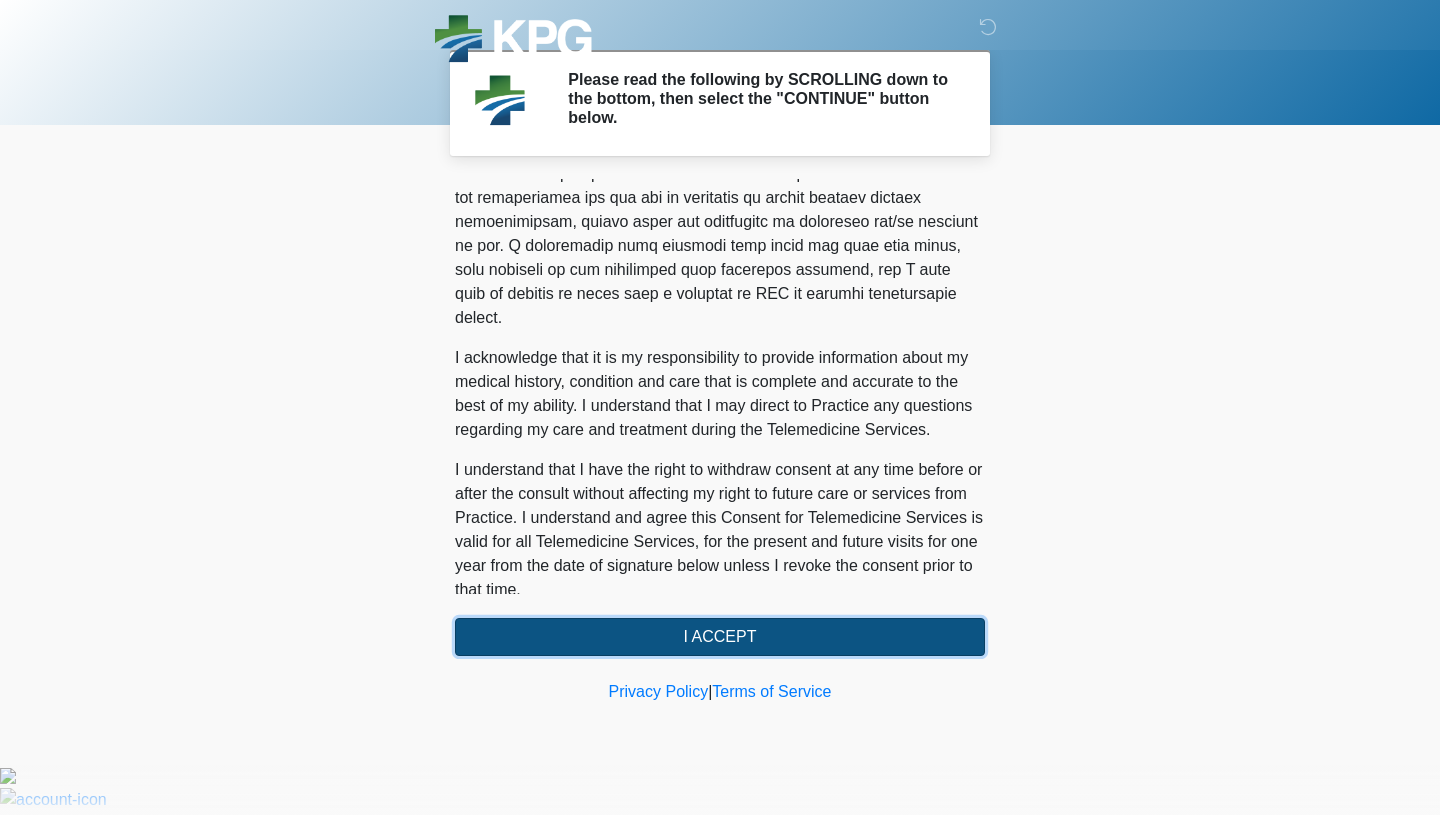 click on "I ACCEPT" at bounding box center [720, 637] 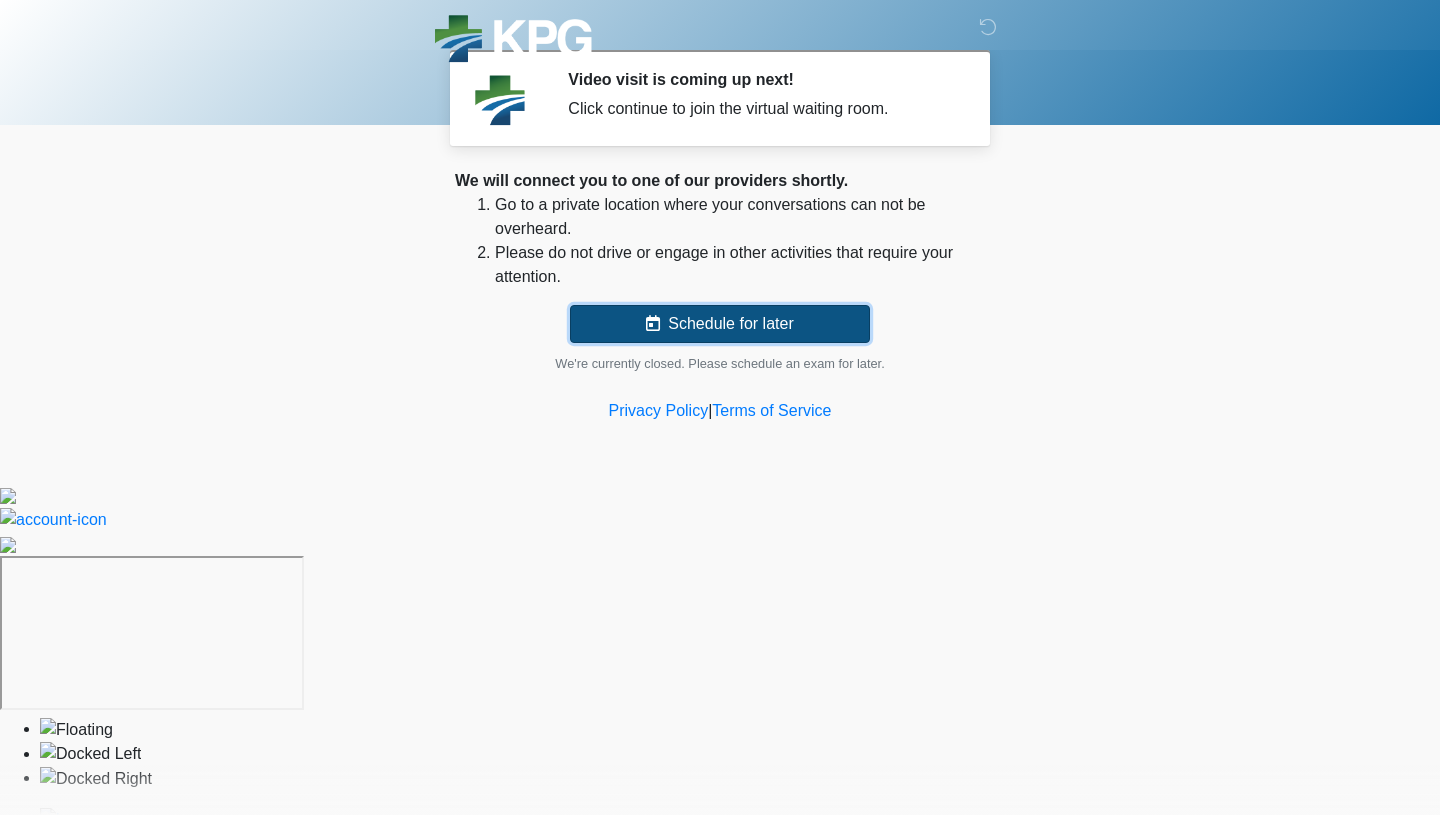 click on "Schedule for later" at bounding box center (720, 324) 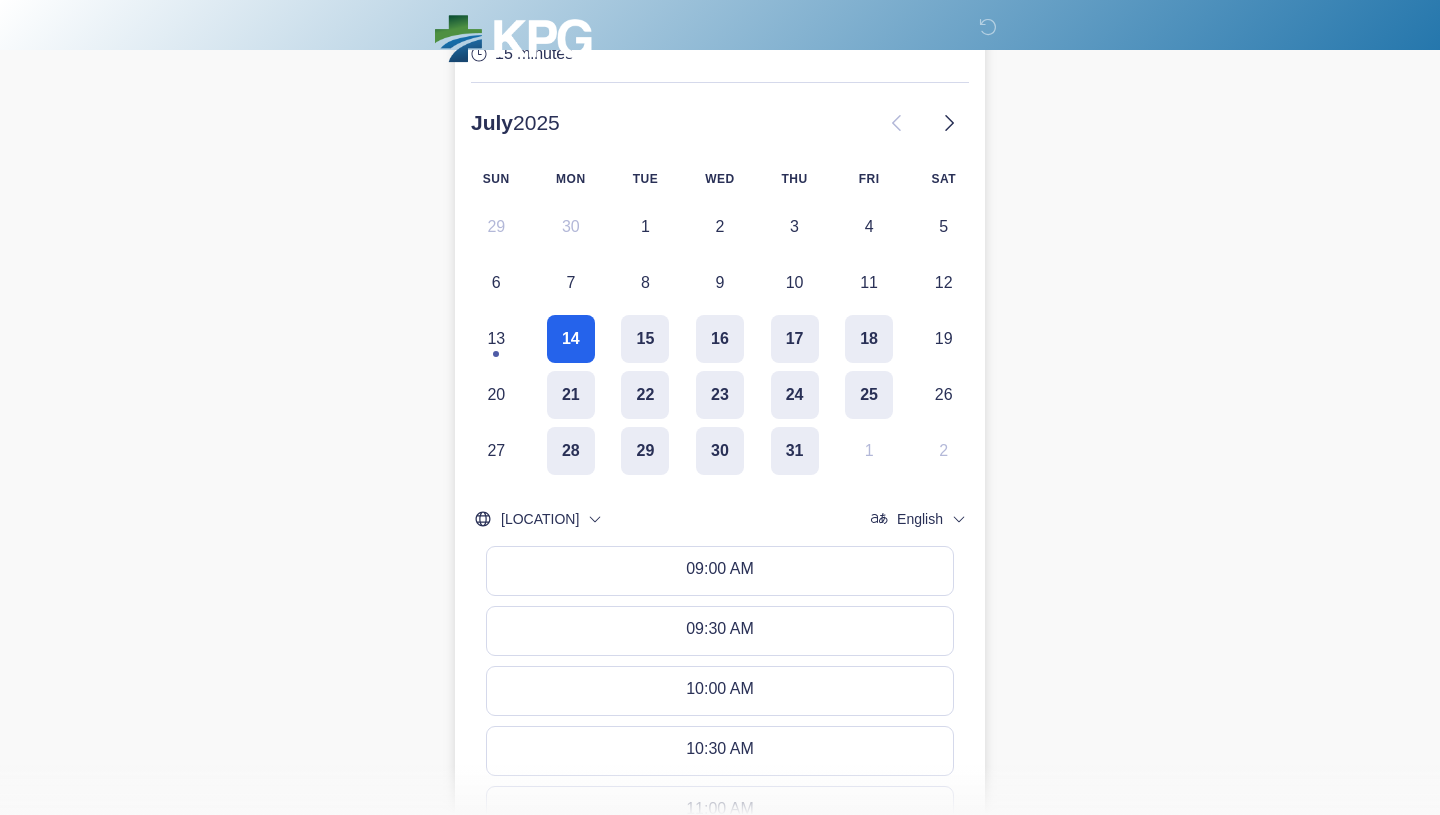 scroll, scrollTop: 319, scrollLeft: 0, axis: vertical 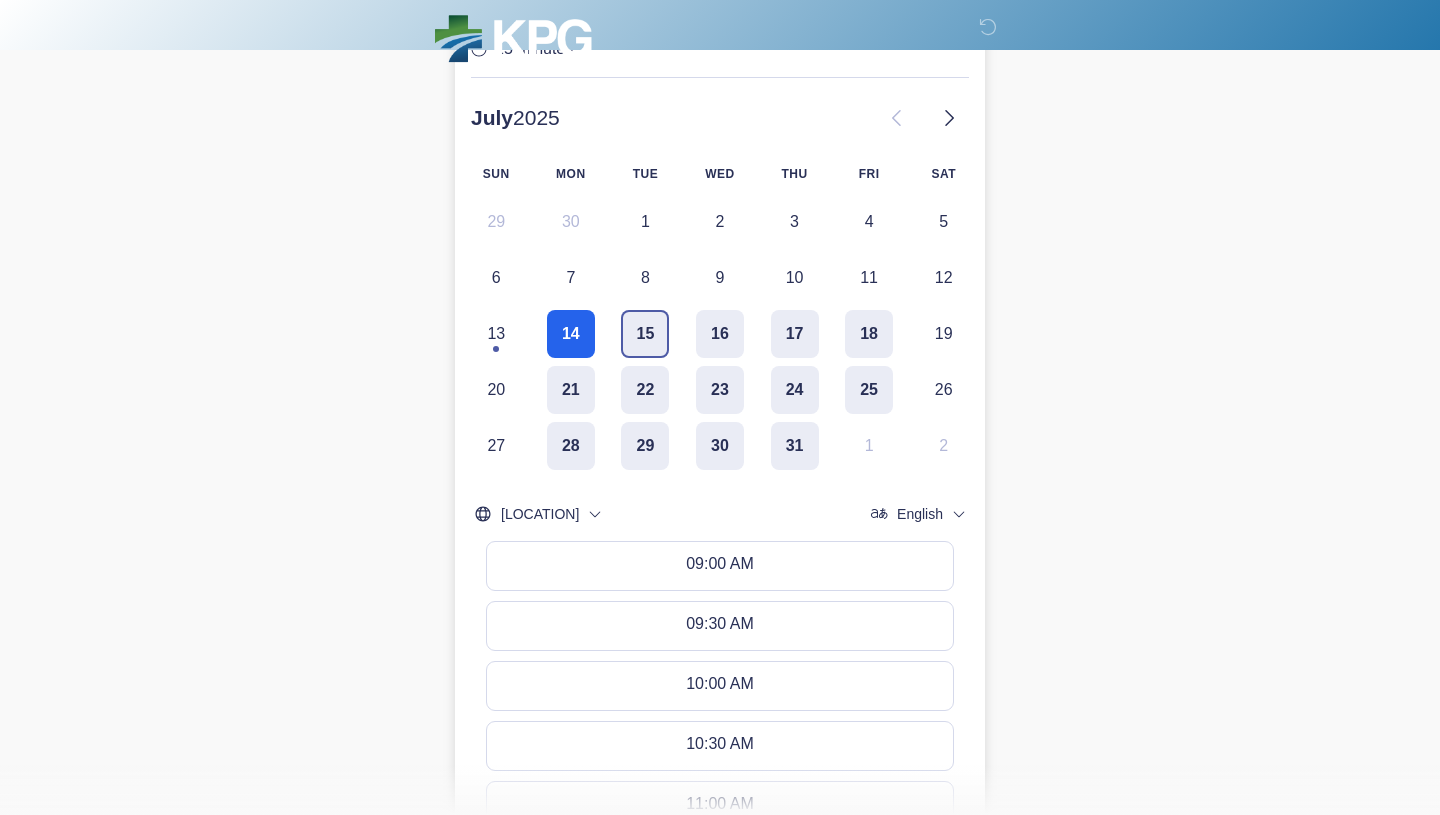 click on "15" at bounding box center [645, 334] 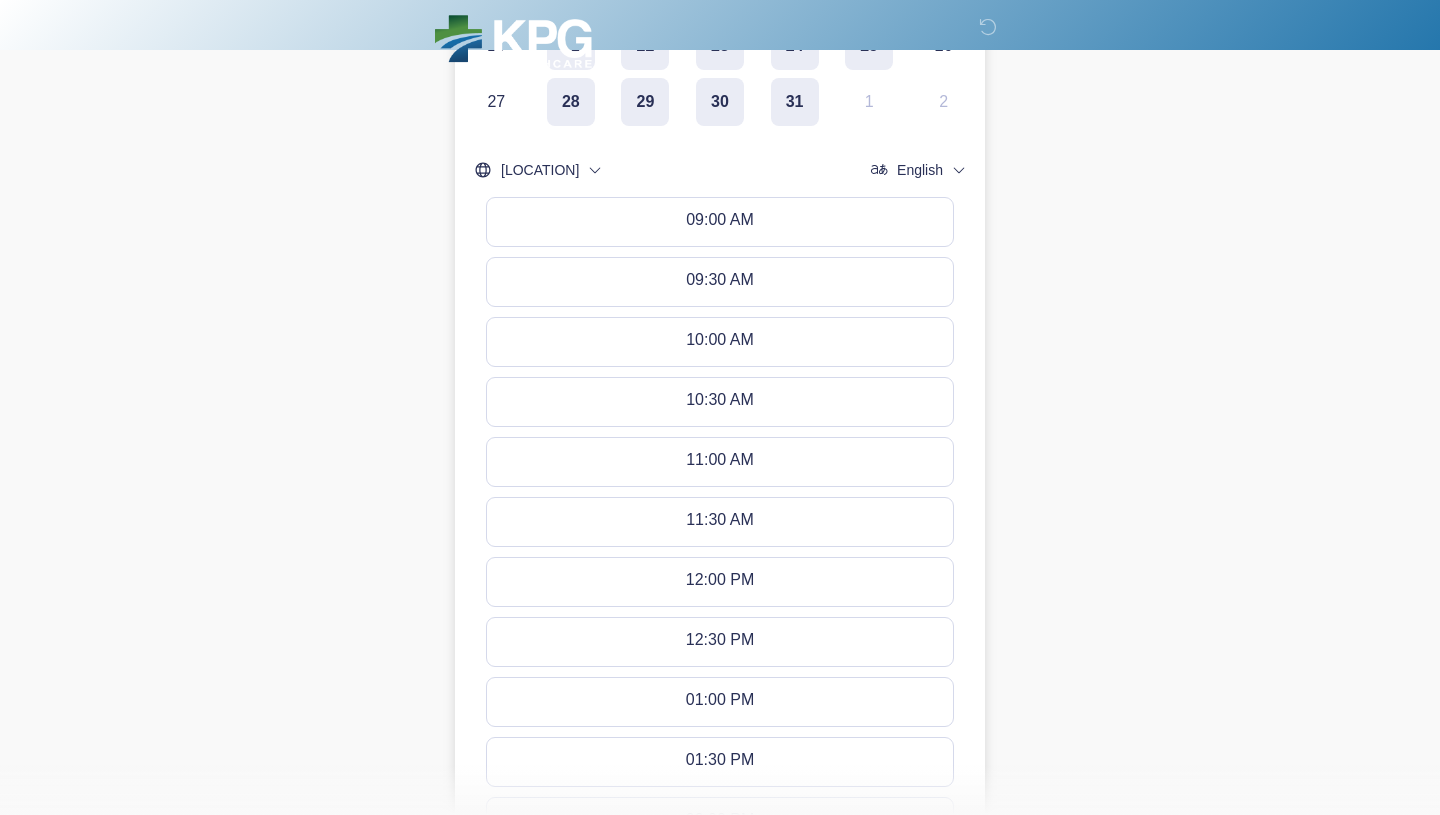 scroll, scrollTop: 867, scrollLeft: 0, axis: vertical 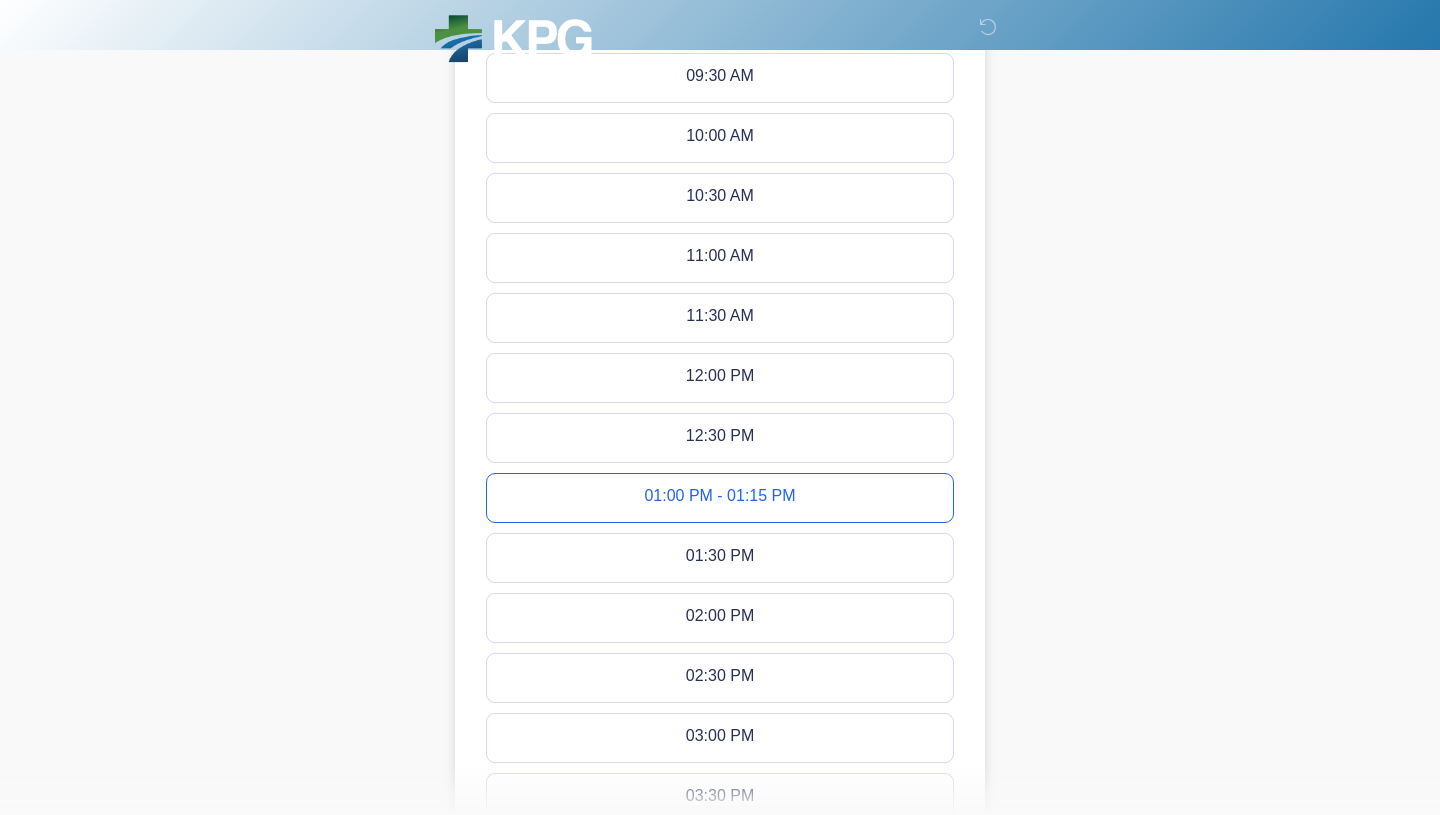 click on "01:00 PM - 01:15 PM" at bounding box center [719, 498] 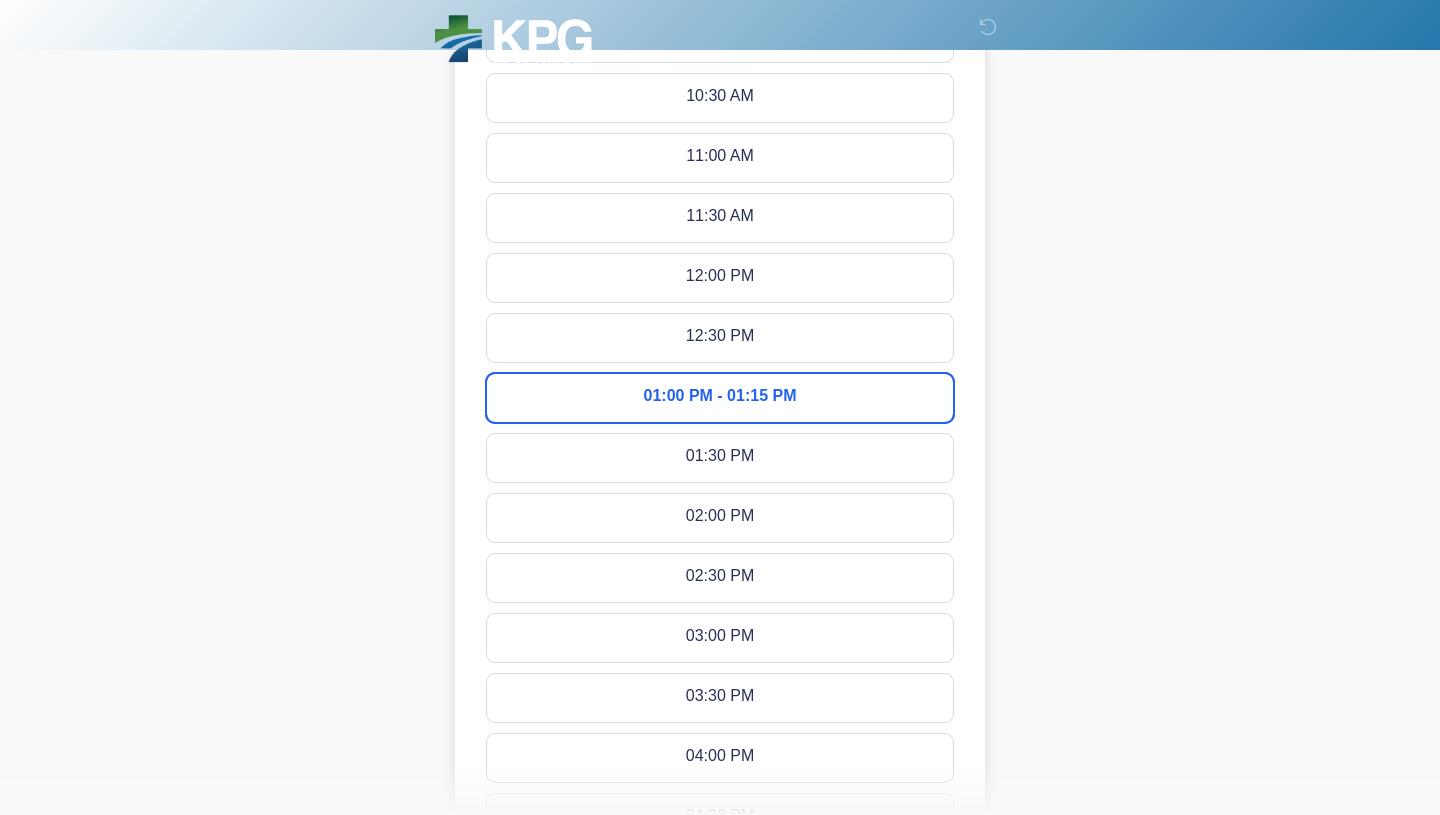 scroll, scrollTop: 1254, scrollLeft: 0, axis: vertical 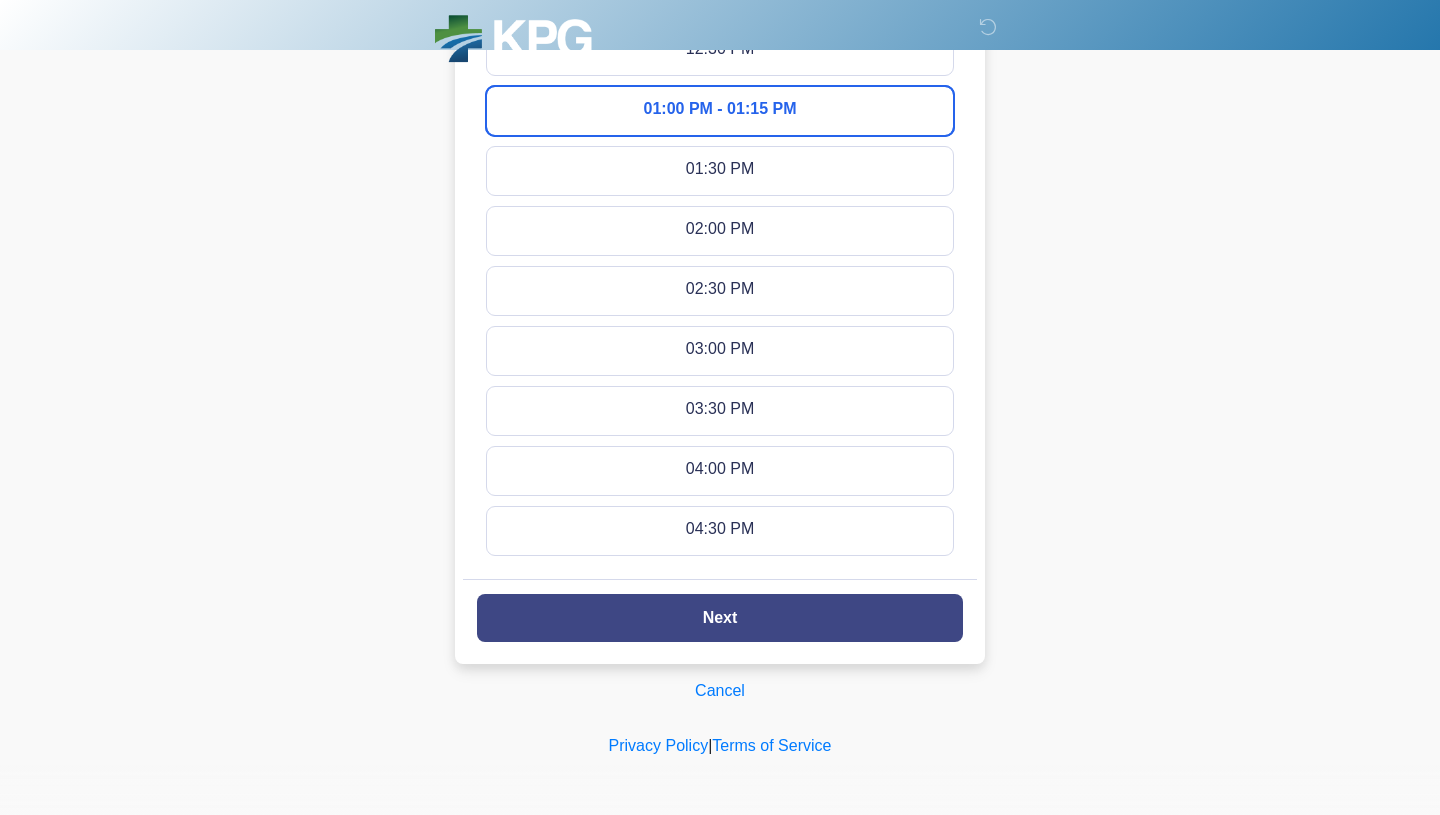 click on "Next" 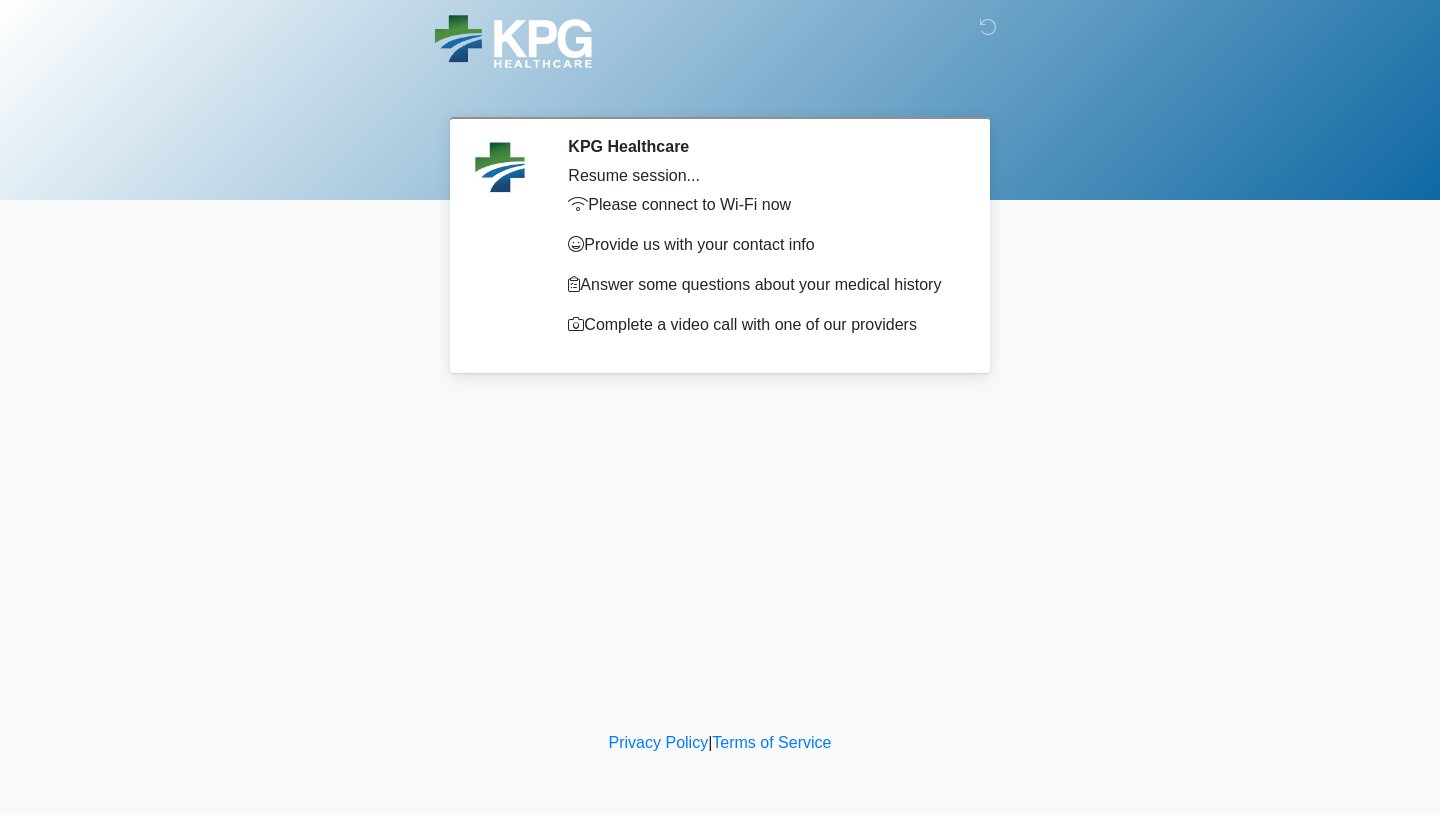 scroll, scrollTop: 0, scrollLeft: 0, axis: both 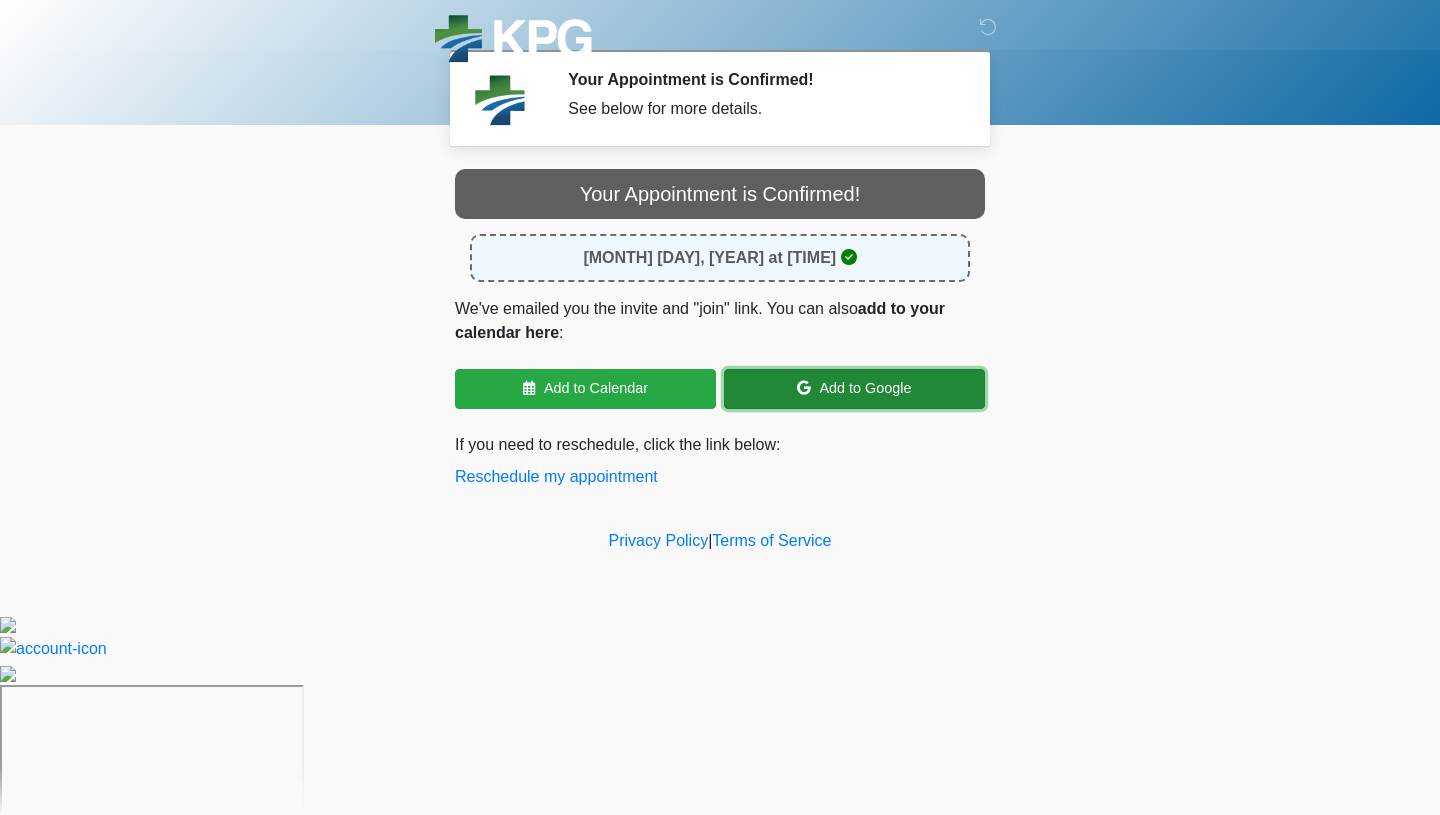 click on "Add to Google" at bounding box center [854, 389] 